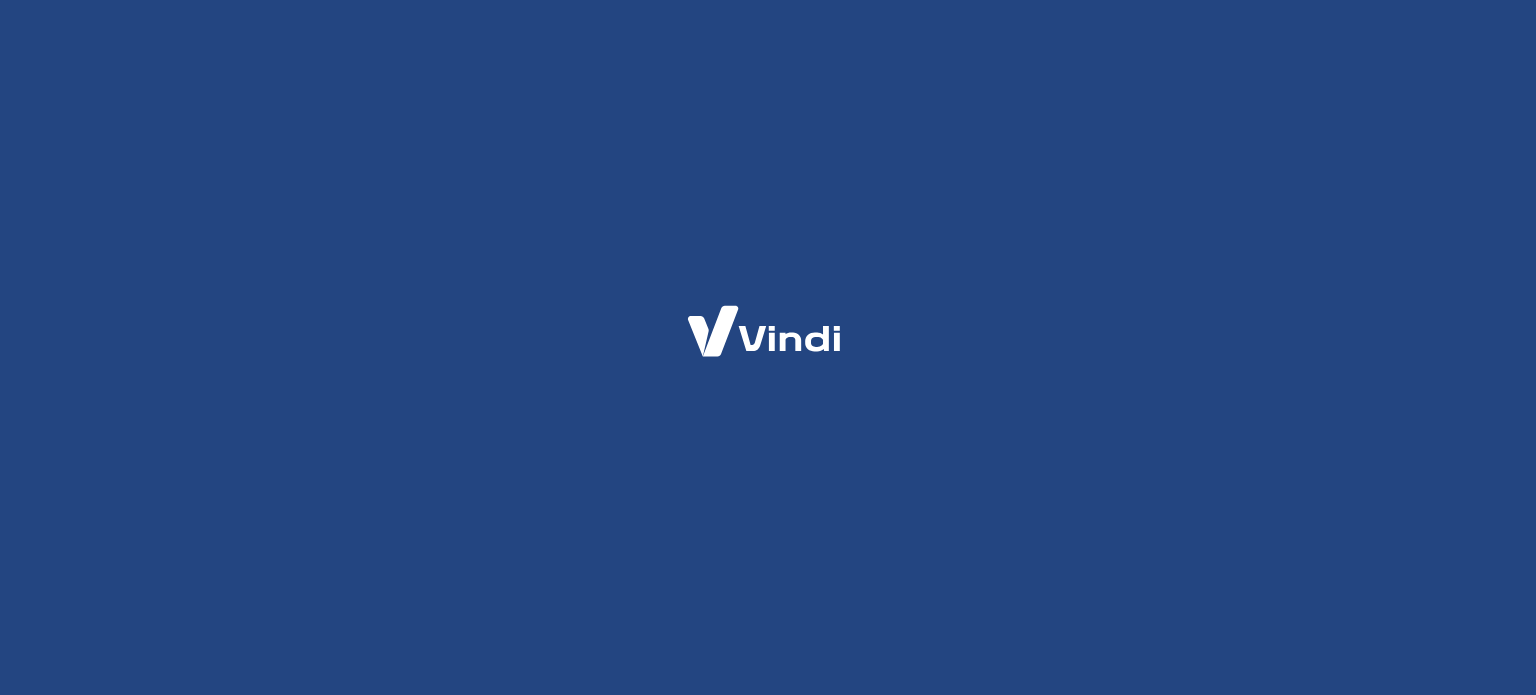 scroll, scrollTop: 0, scrollLeft: 0, axis: both 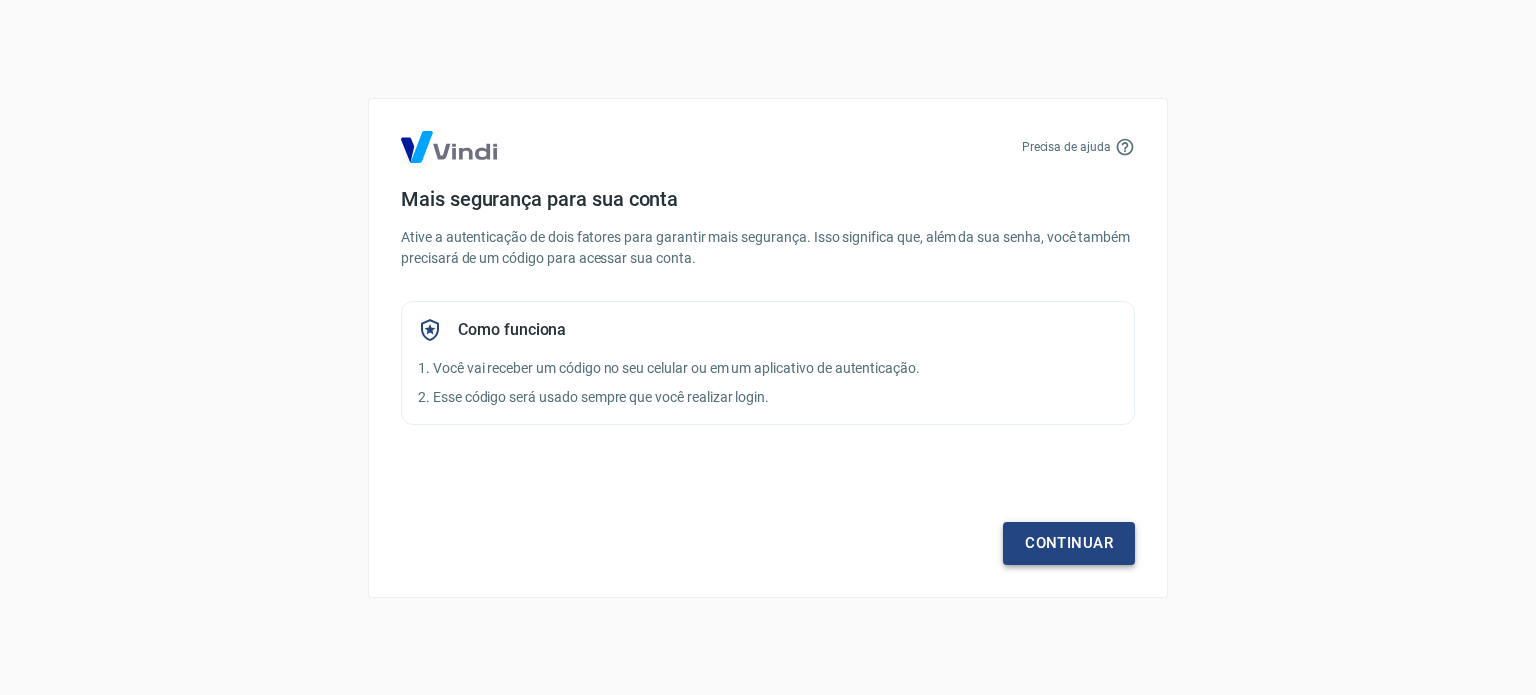 click on "Continuar" at bounding box center [1069, 543] 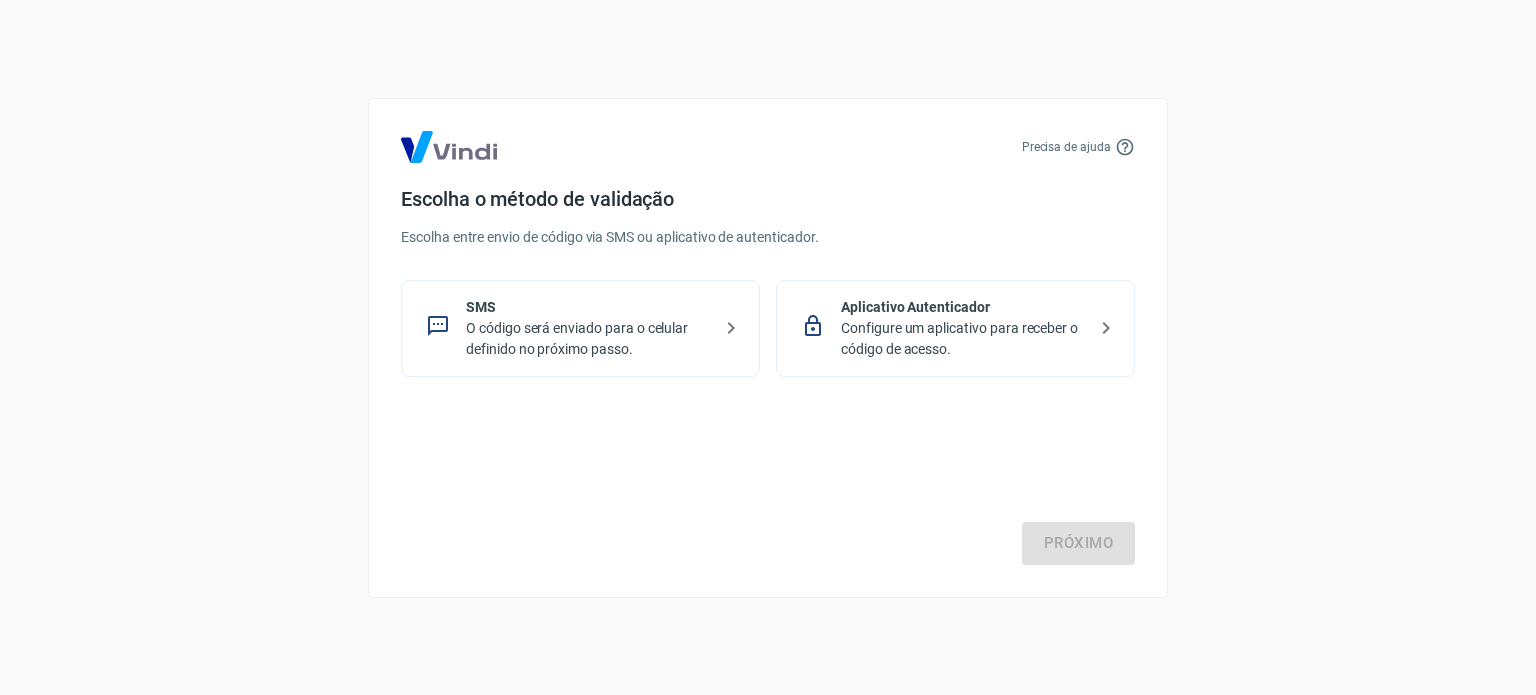 click on "Configure um aplicativo para receber o código de acesso." at bounding box center (963, 339) 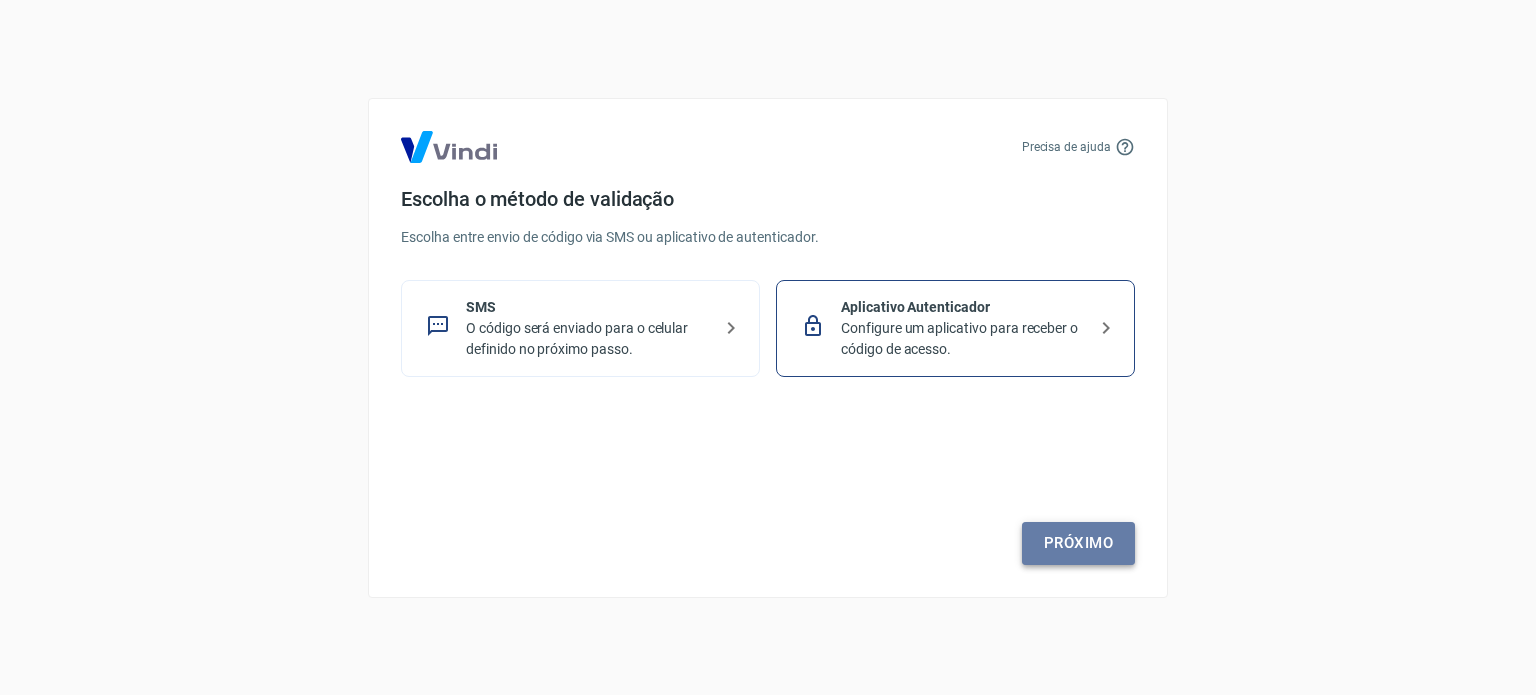click on "Próximo" at bounding box center (1078, 543) 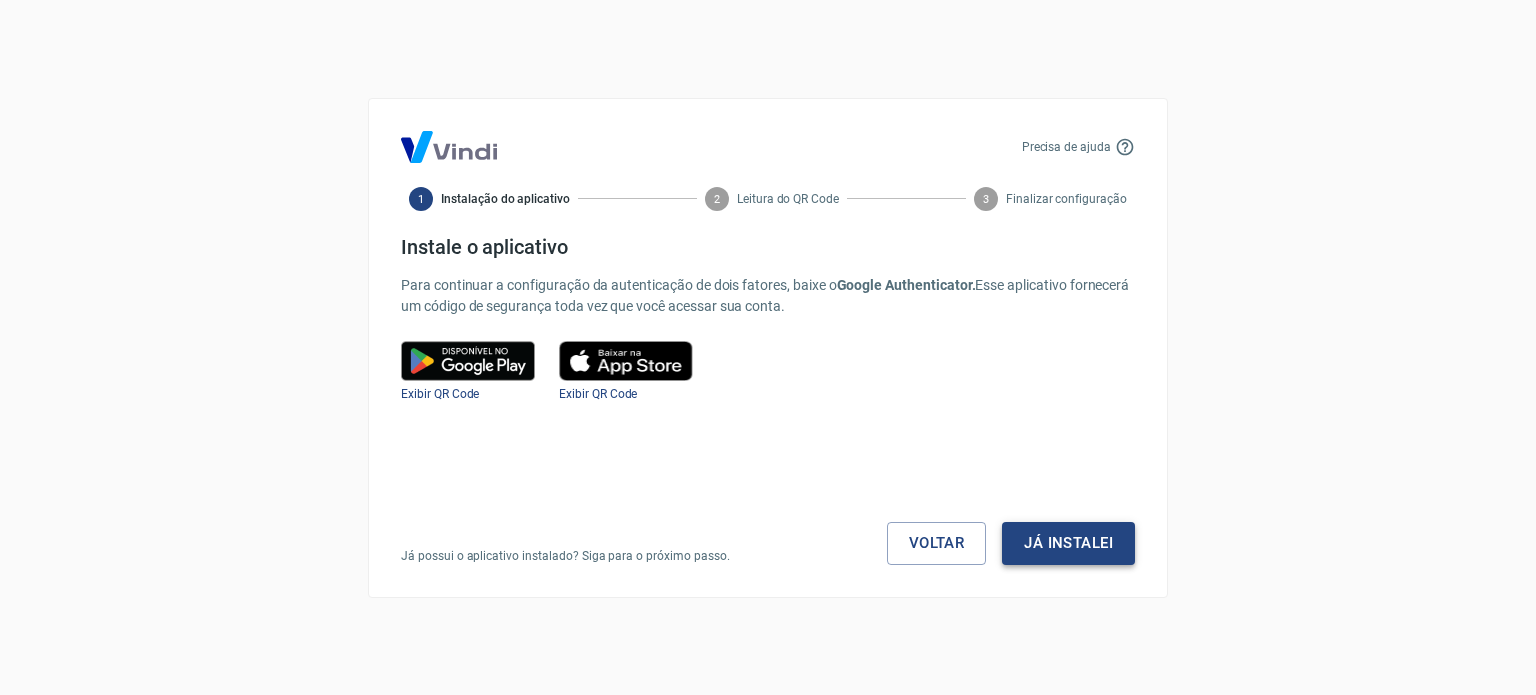 click on "Já instalei" at bounding box center [1068, 543] 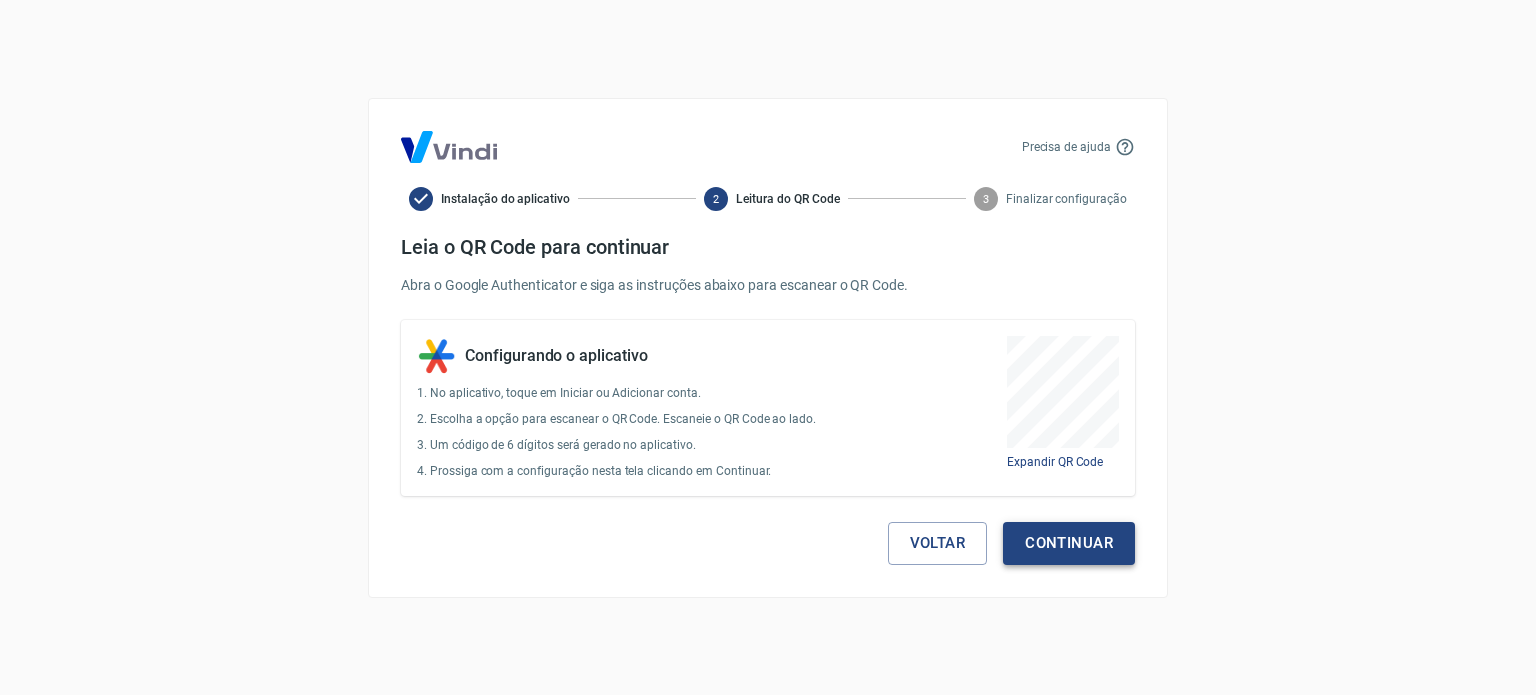 click on "Continuar" at bounding box center (1069, 543) 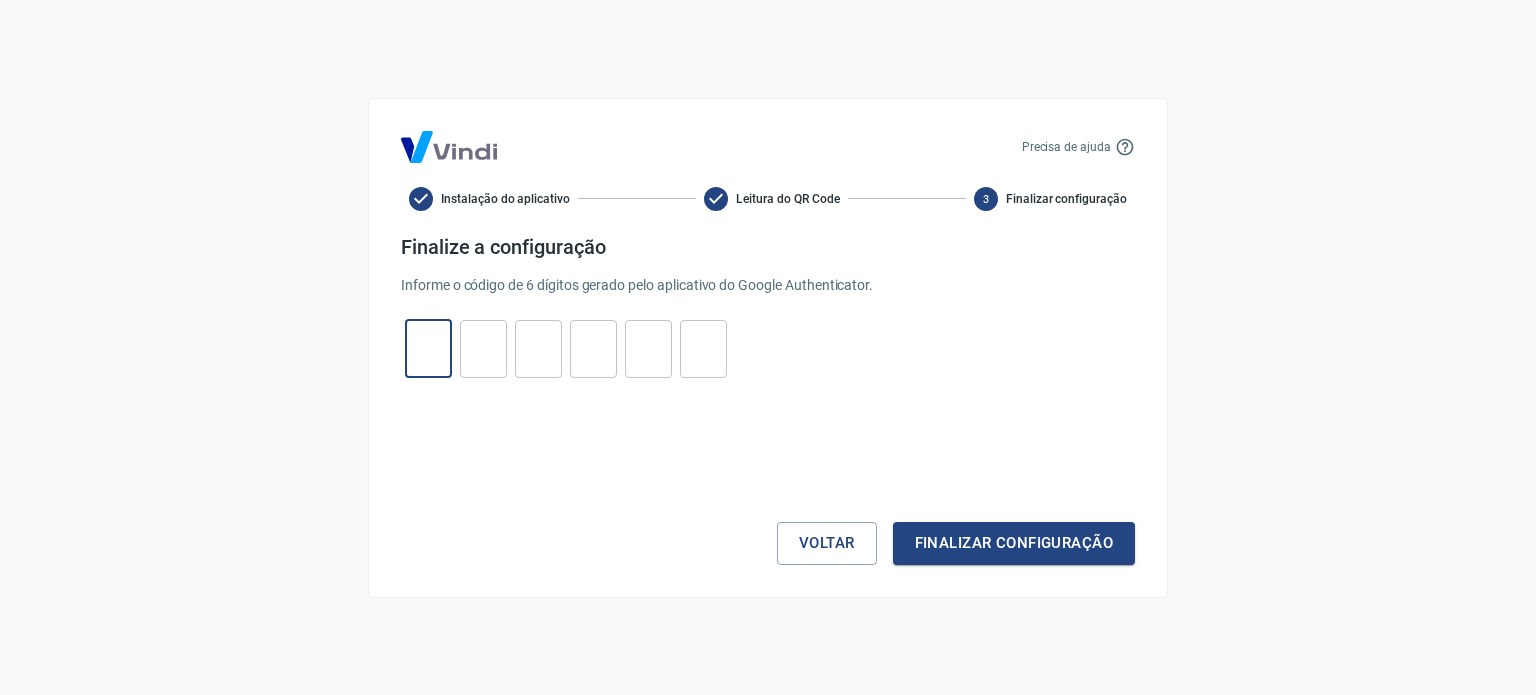 drag, startPoint x: 430, startPoint y: 343, endPoint x: 312, endPoint y: 399, distance: 130.61394 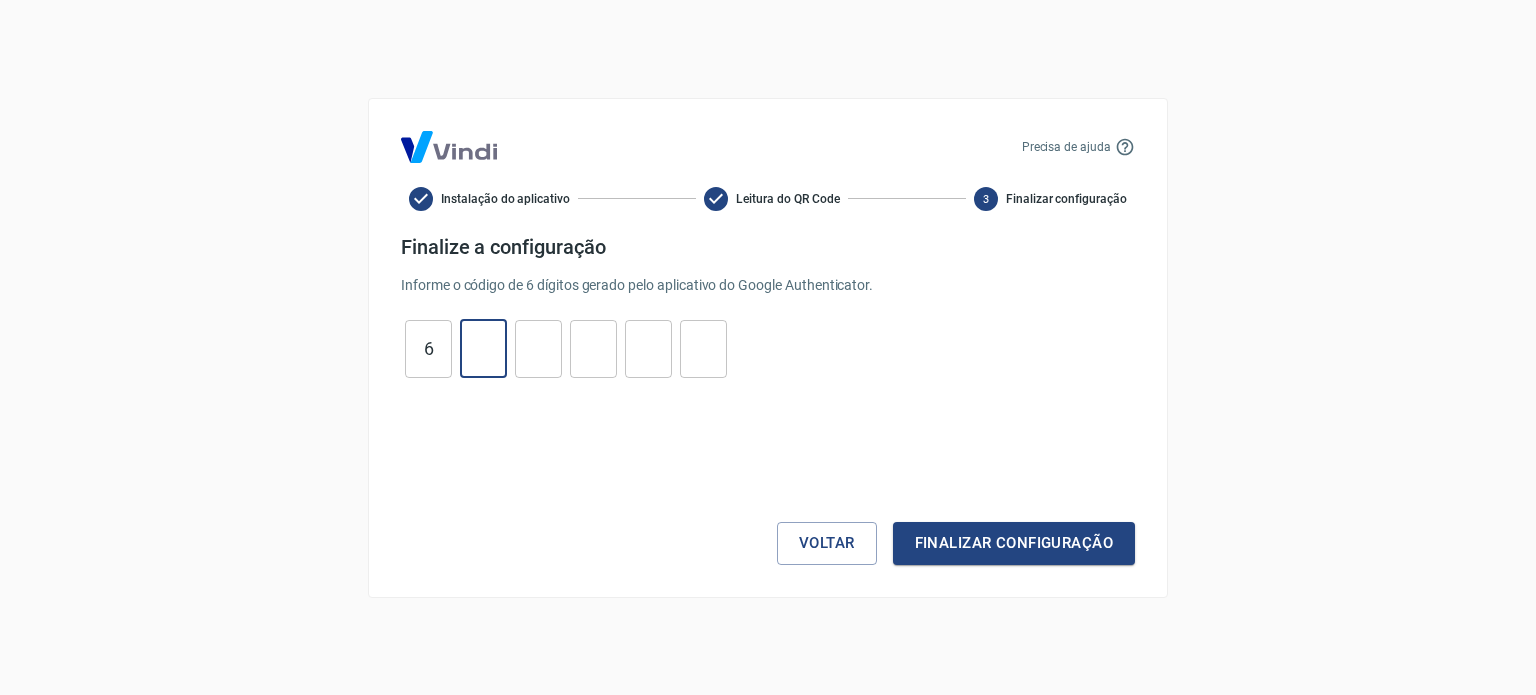 type on "8" 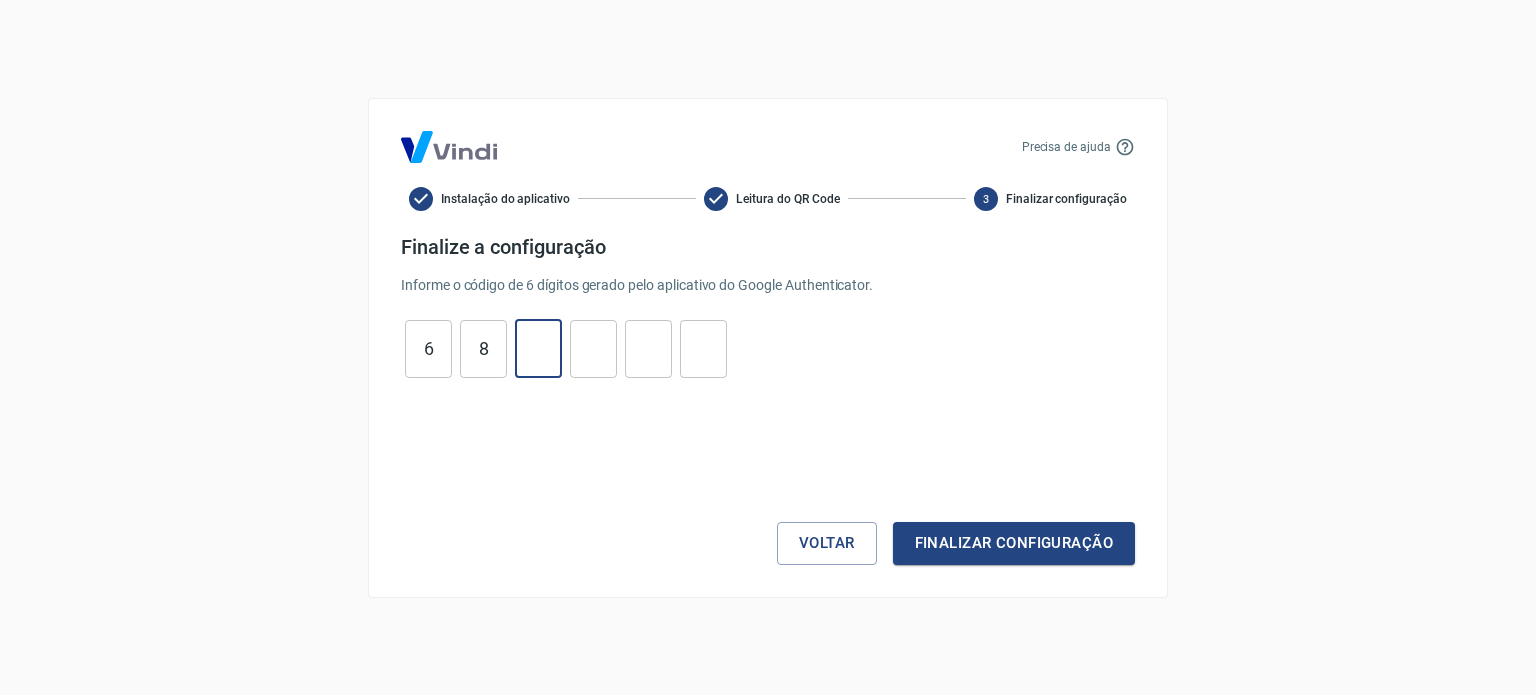 type on "5" 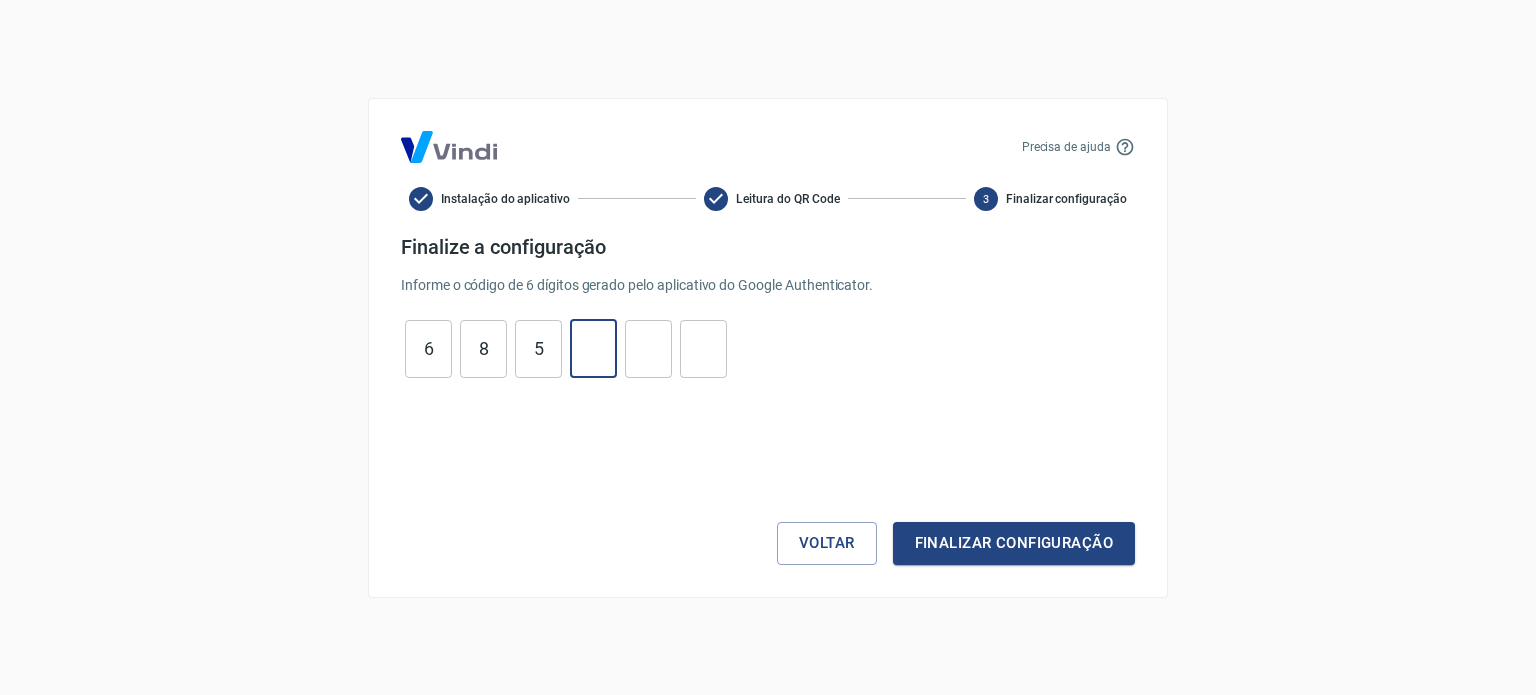 type on "2" 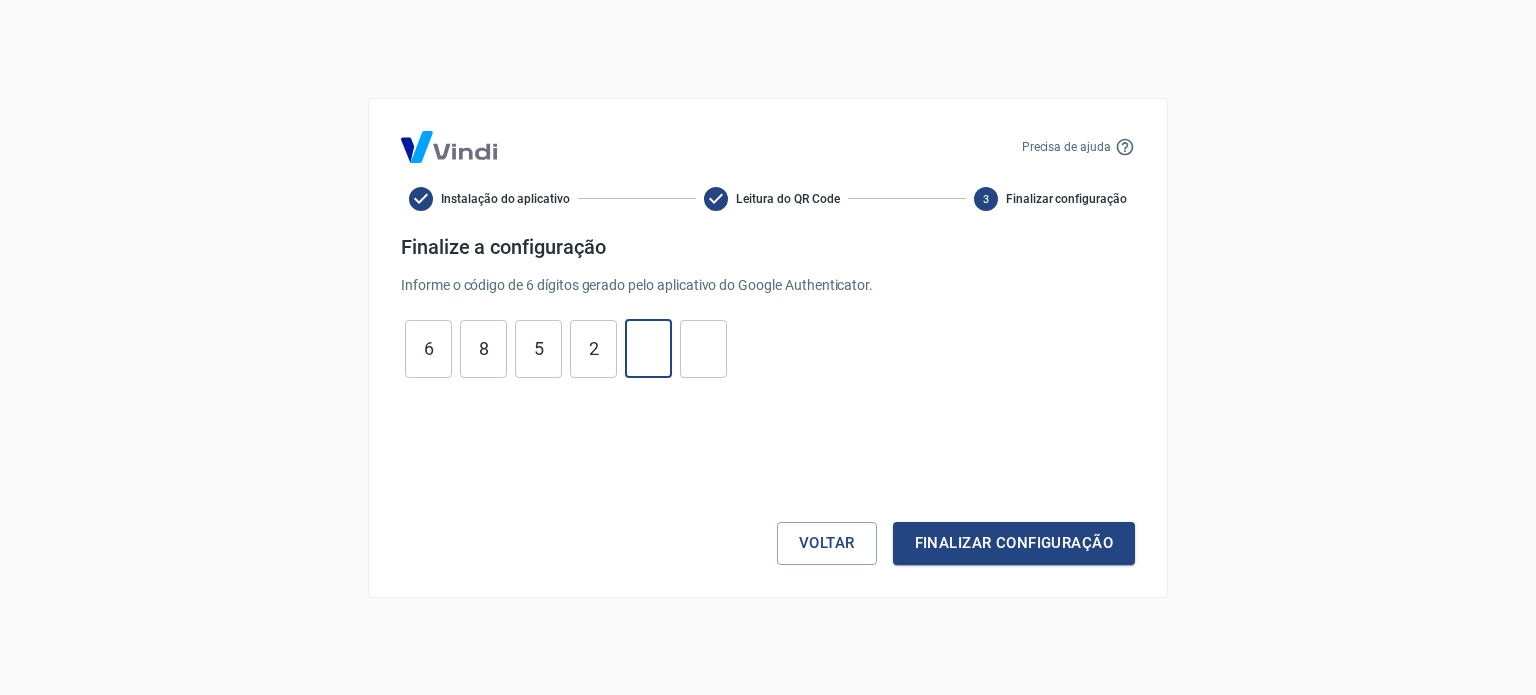 type on "5" 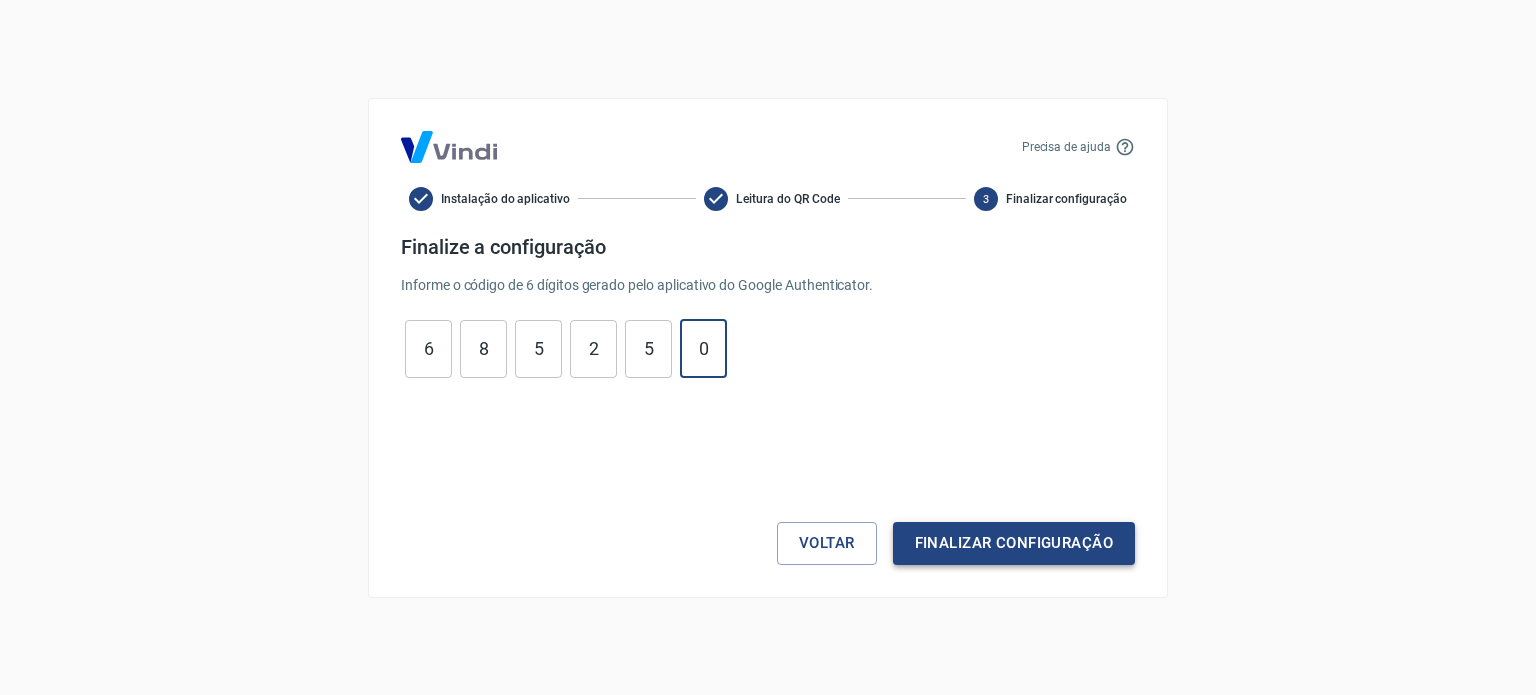 type on "0" 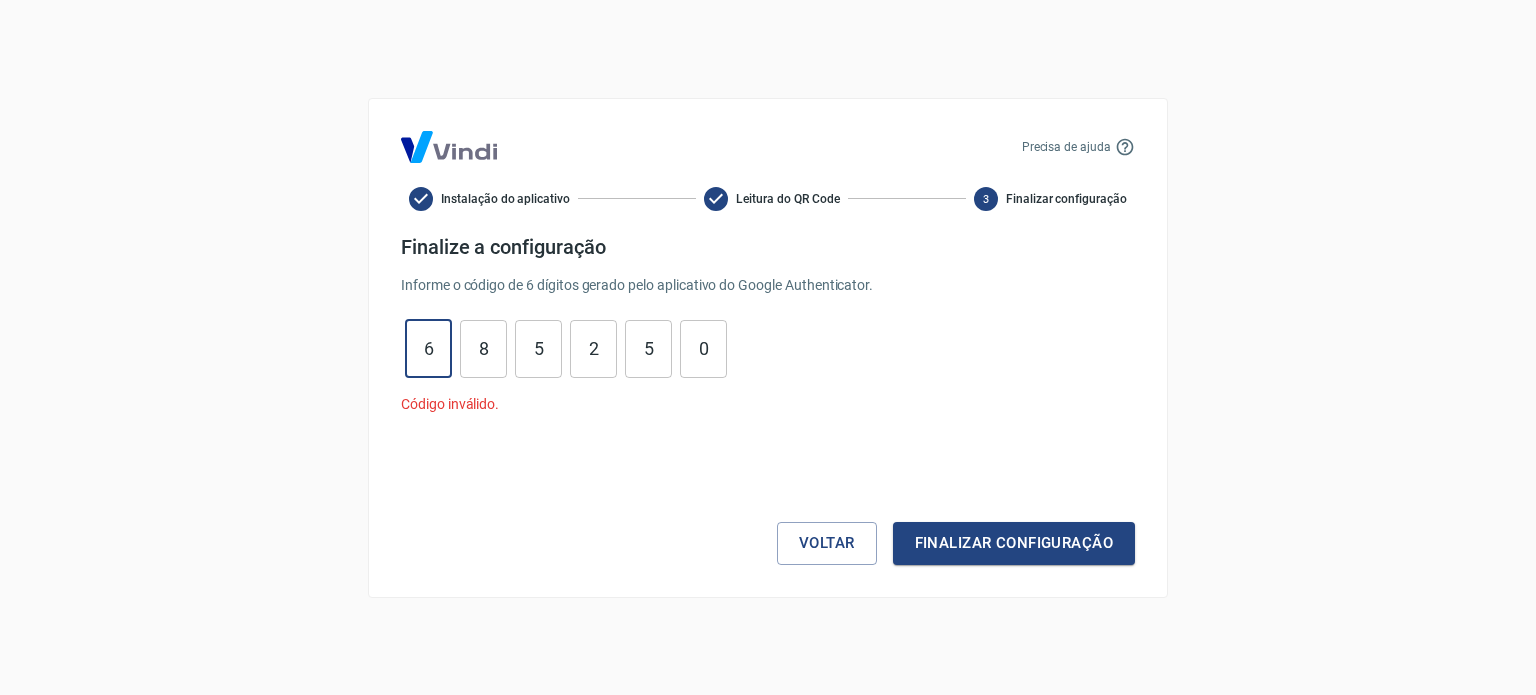 drag, startPoint x: 405, startPoint y: 343, endPoint x: 436, endPoint y: 343, distance: 31 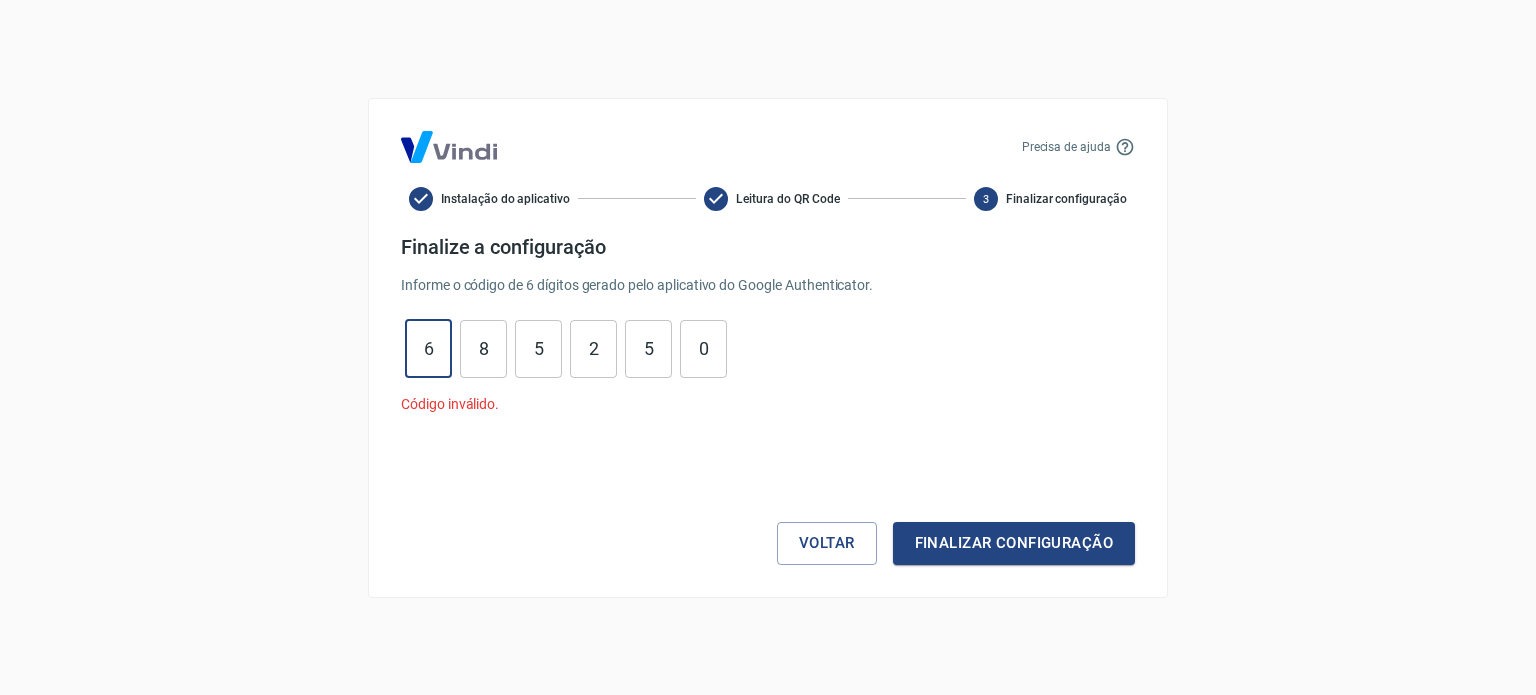 type on "1" 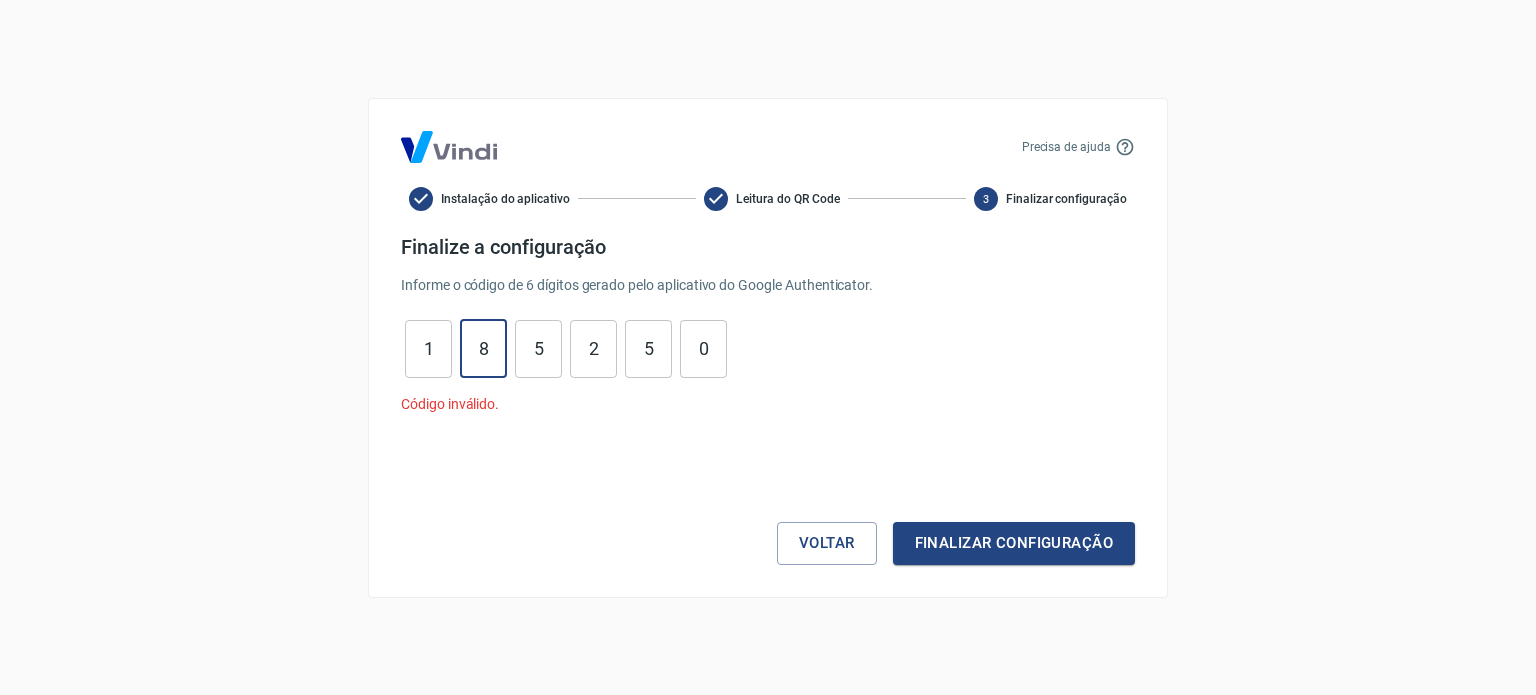 type on "7" 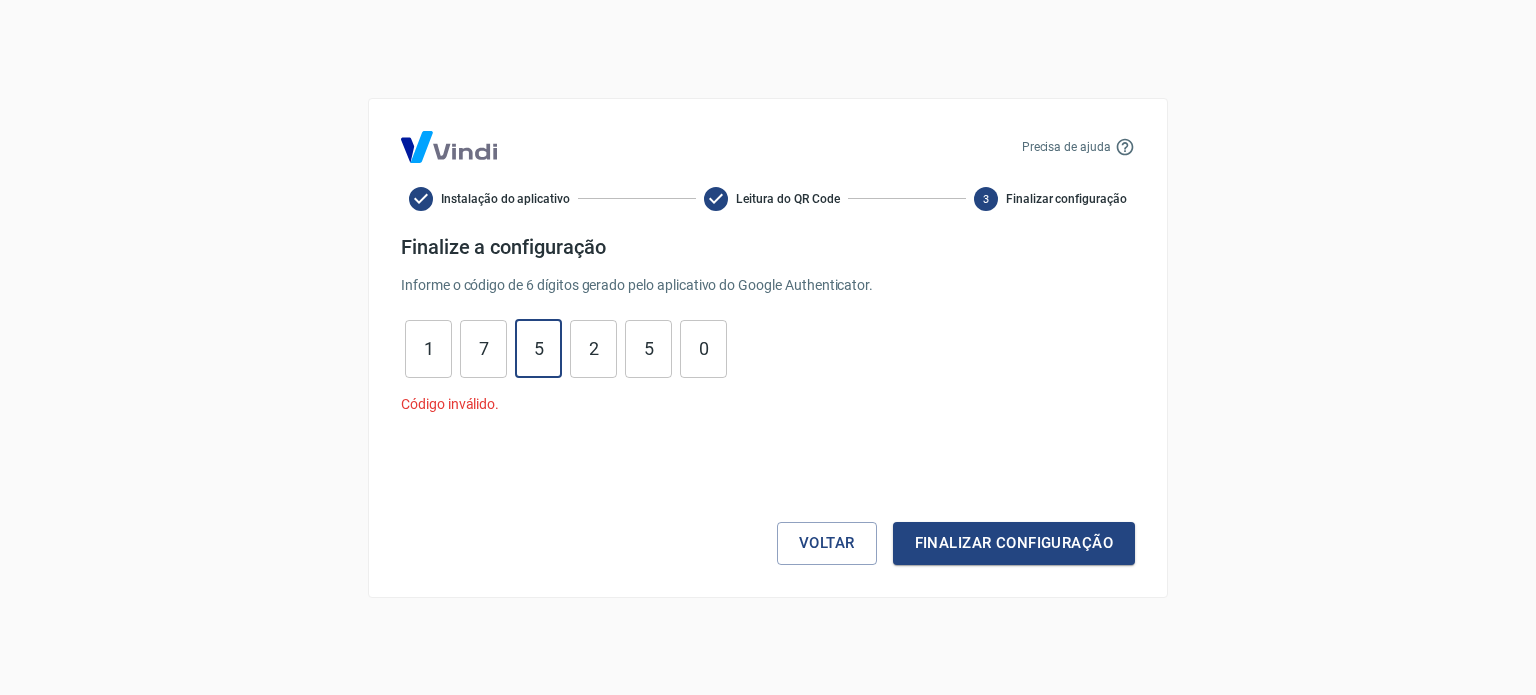 type on "3" 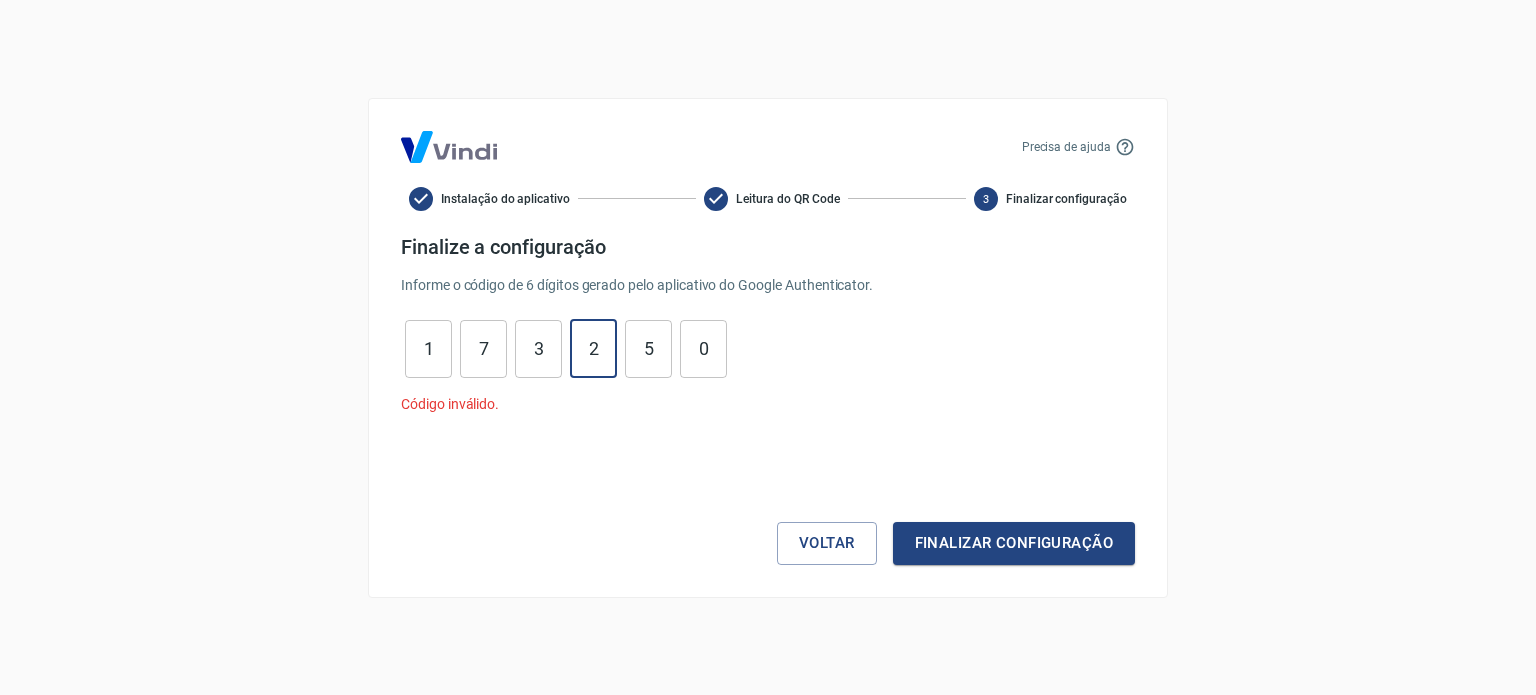 type on "5" 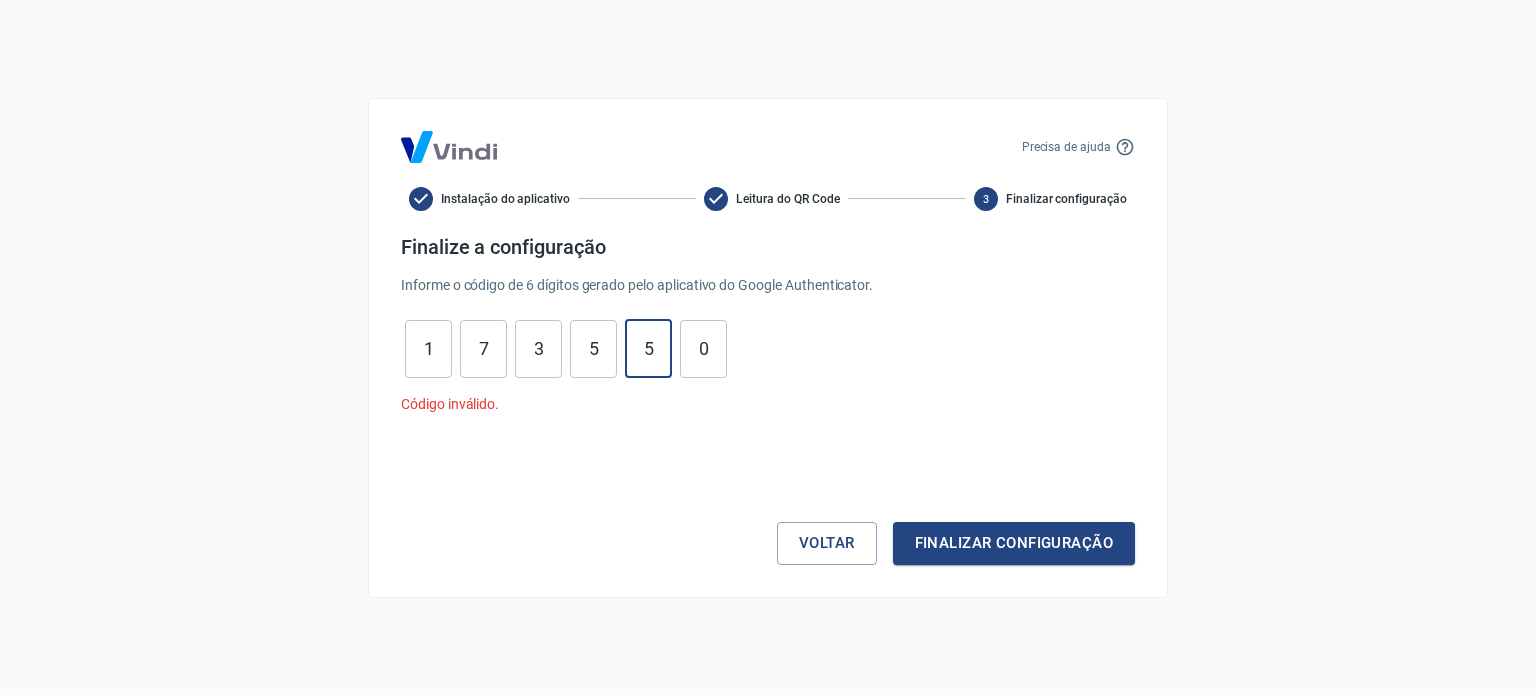 type on "8" 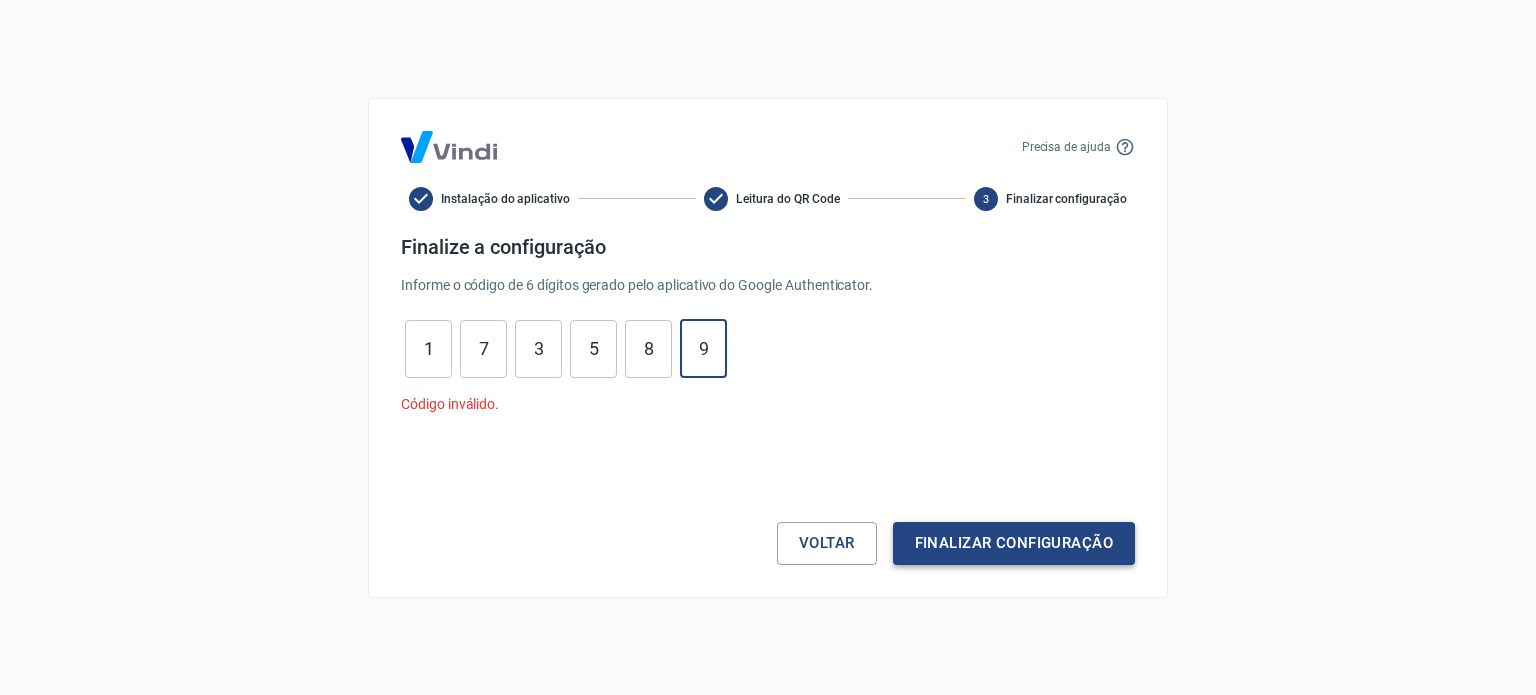 click on "Finalizar configuração" at bounding box center [1014, 543] 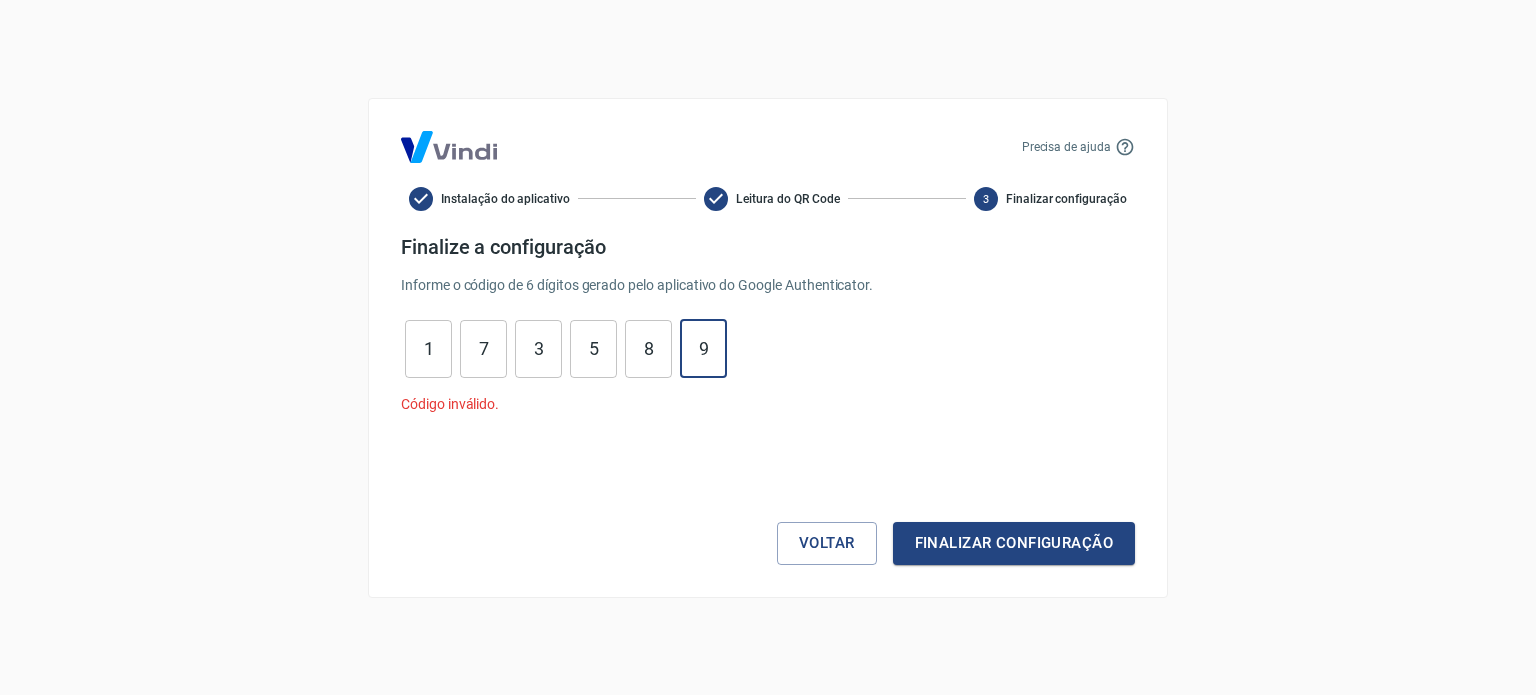 drag, startPoint x: 720, startPoint y: 343, endPoint x: 106, endPoint y: 319, distance: 614.4689 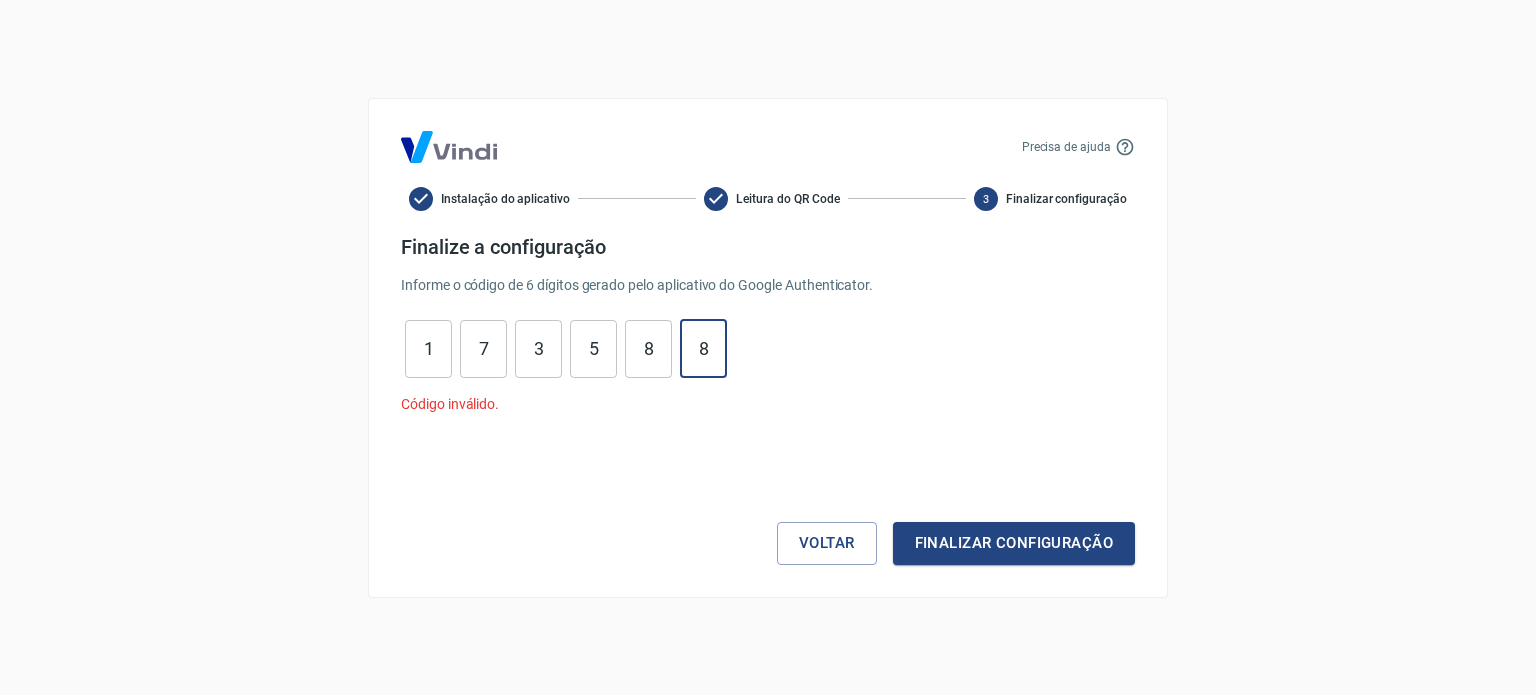 type on "8" 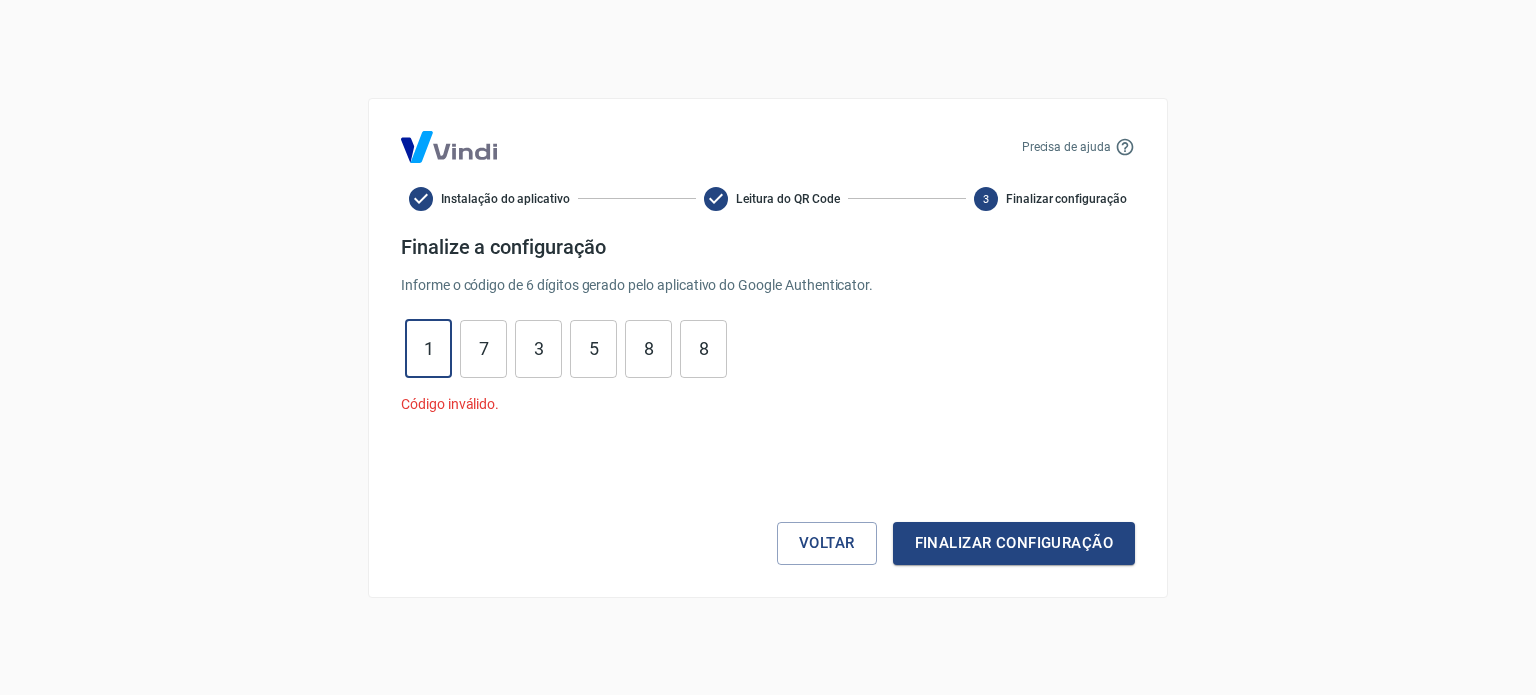click on "1" at bounding box center (428, 348) 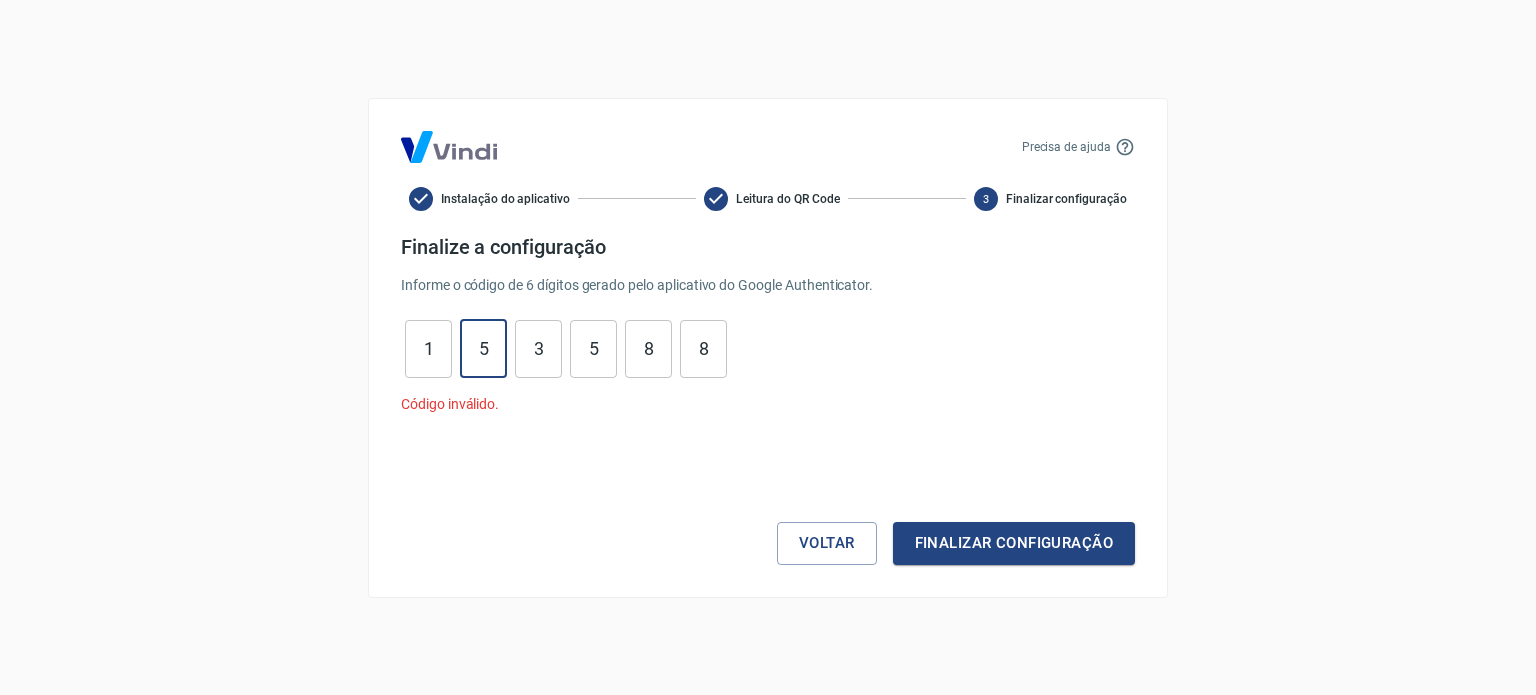 type on "5" 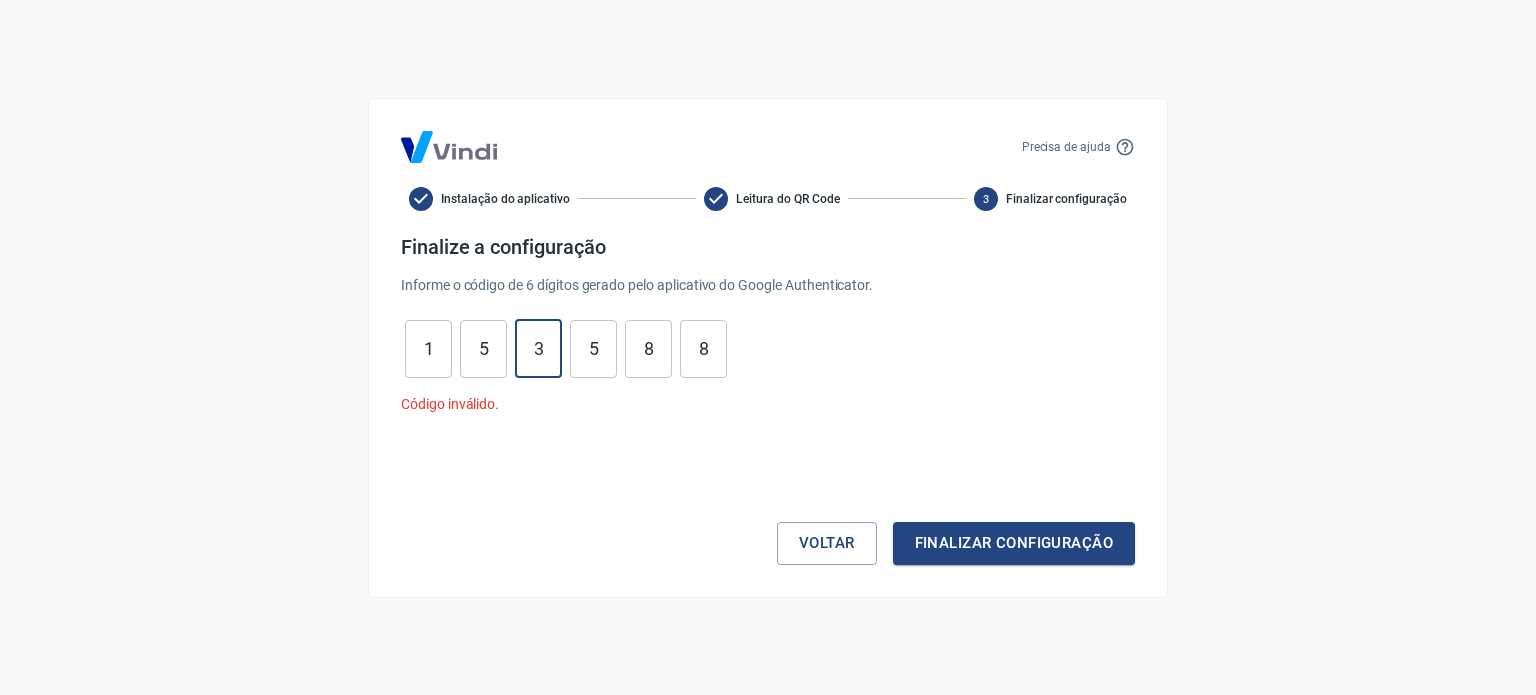 type on "1" 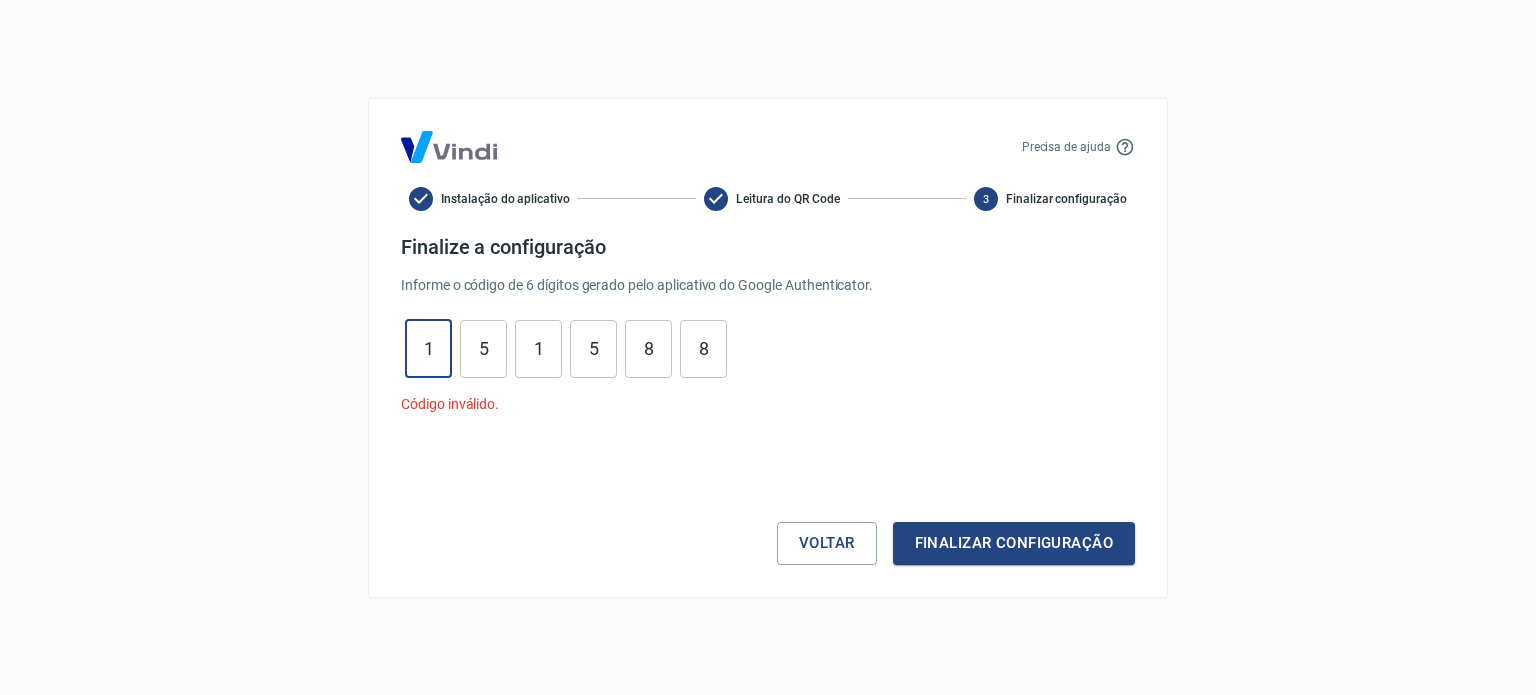 drag, startPoint x: 424, startPoint y: 349, endPoint x: 471, endPoint y: 341, distance: 47.67599 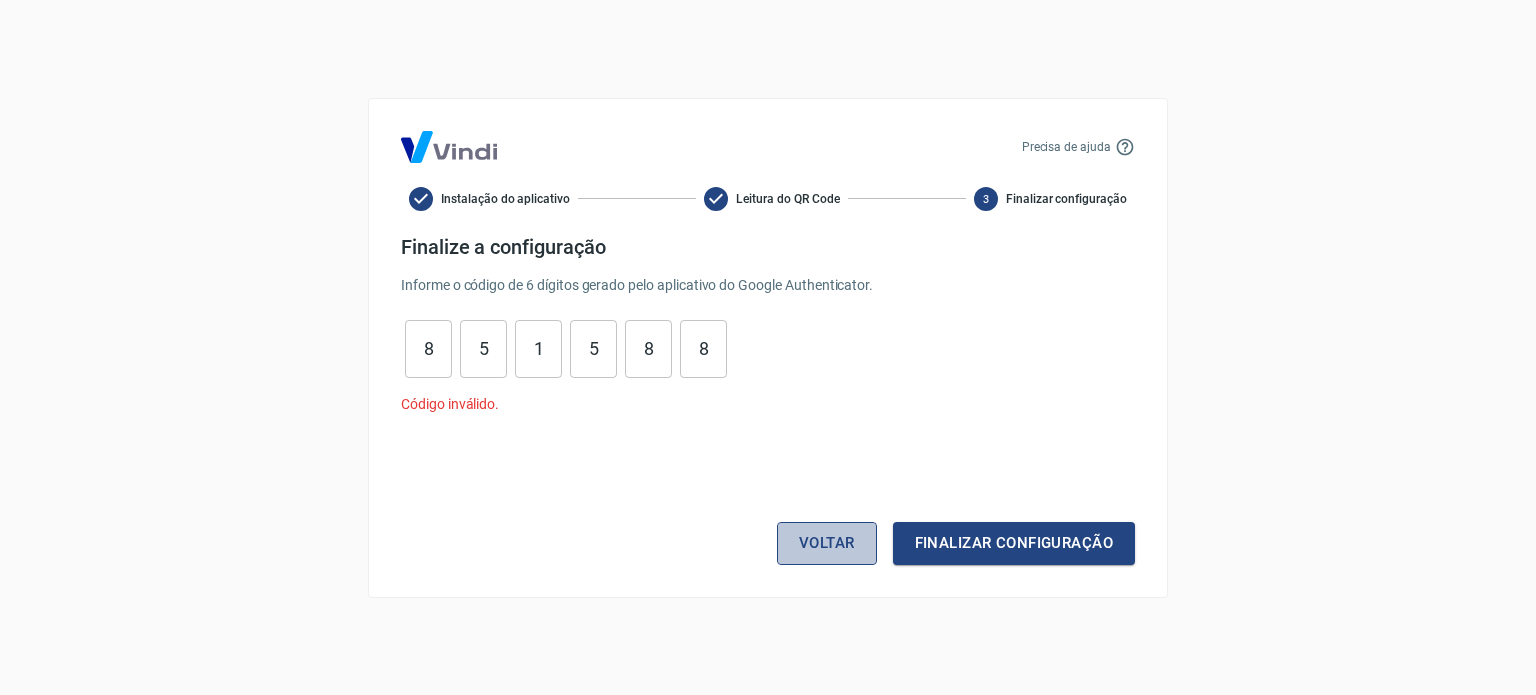 click on "Voltar" at bounding box center (827, 543) 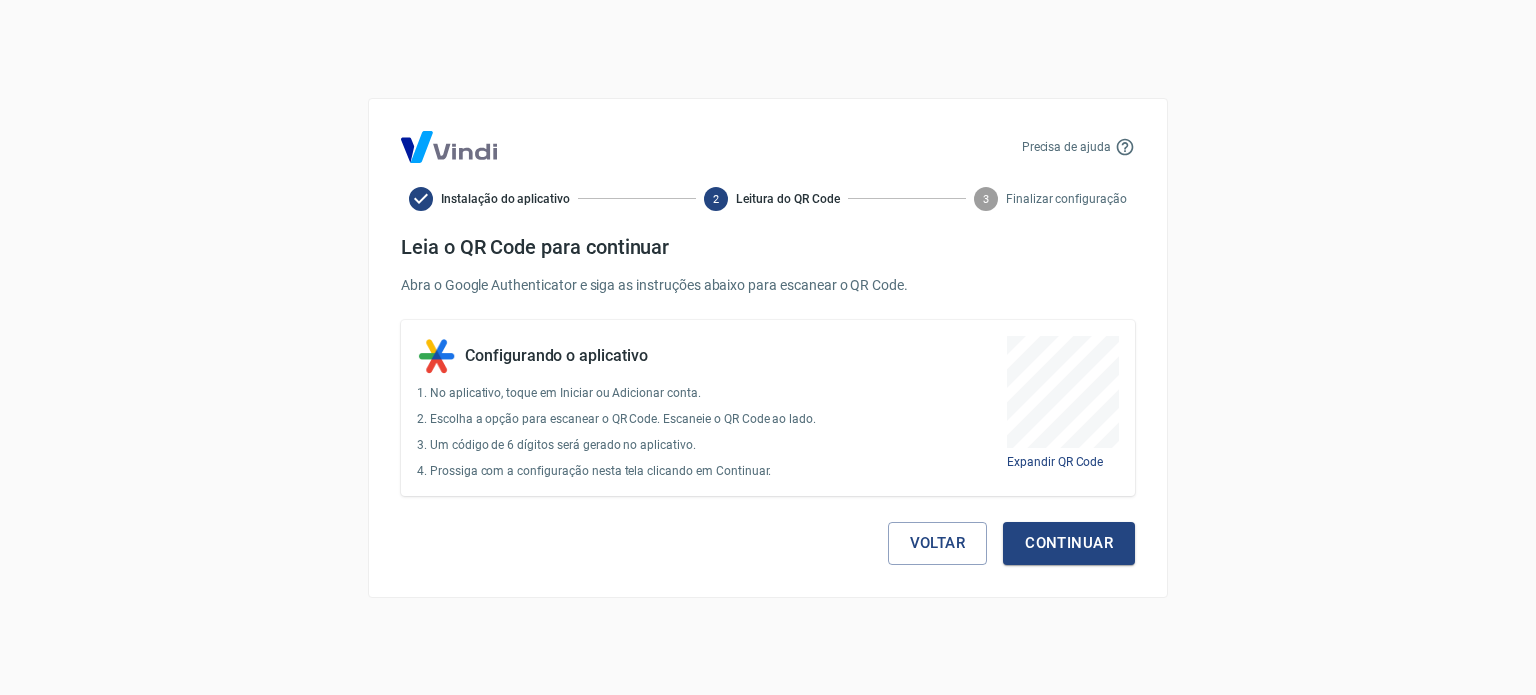 click on "Voltar Continuar" at bounding box center (768, 530) 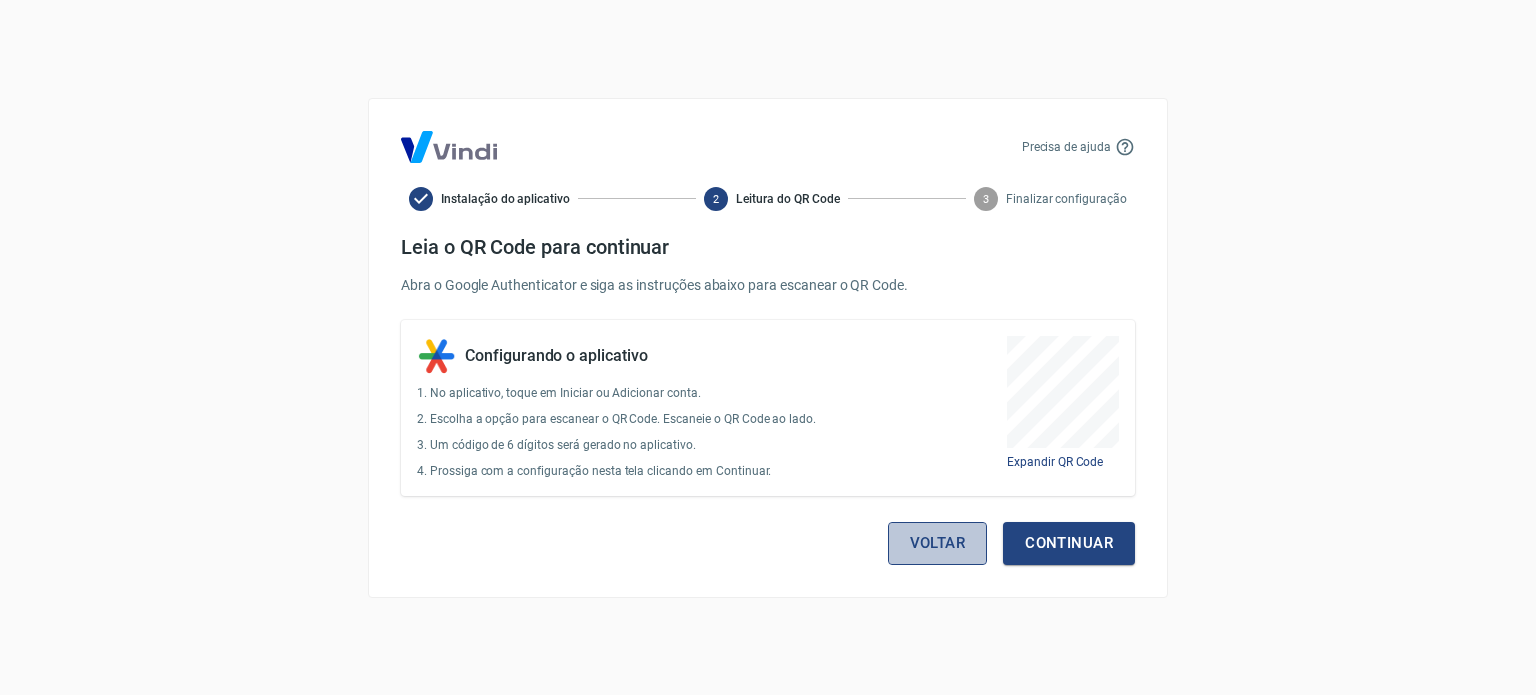 click on "Voltar" at bounding box center [938, 543] 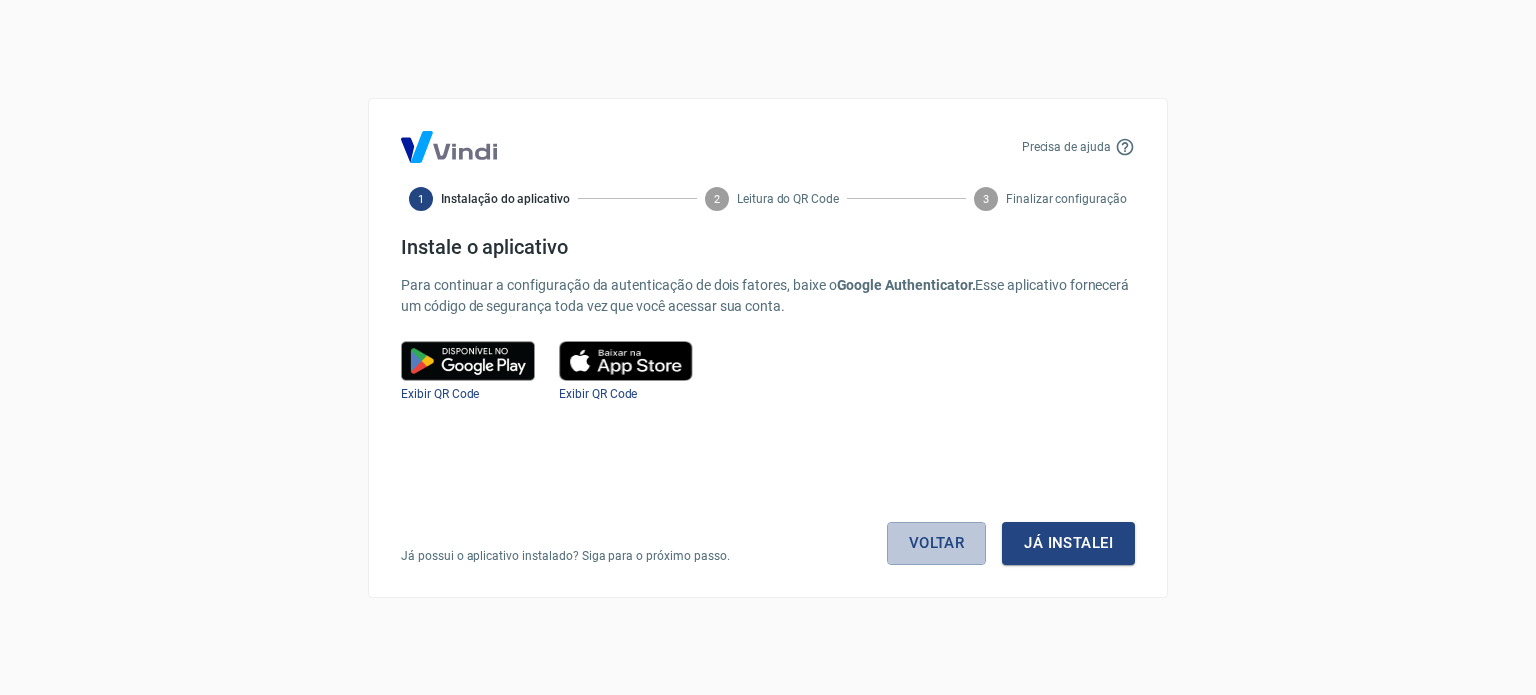 click on "Voltar" at bounding box center (937, 543) 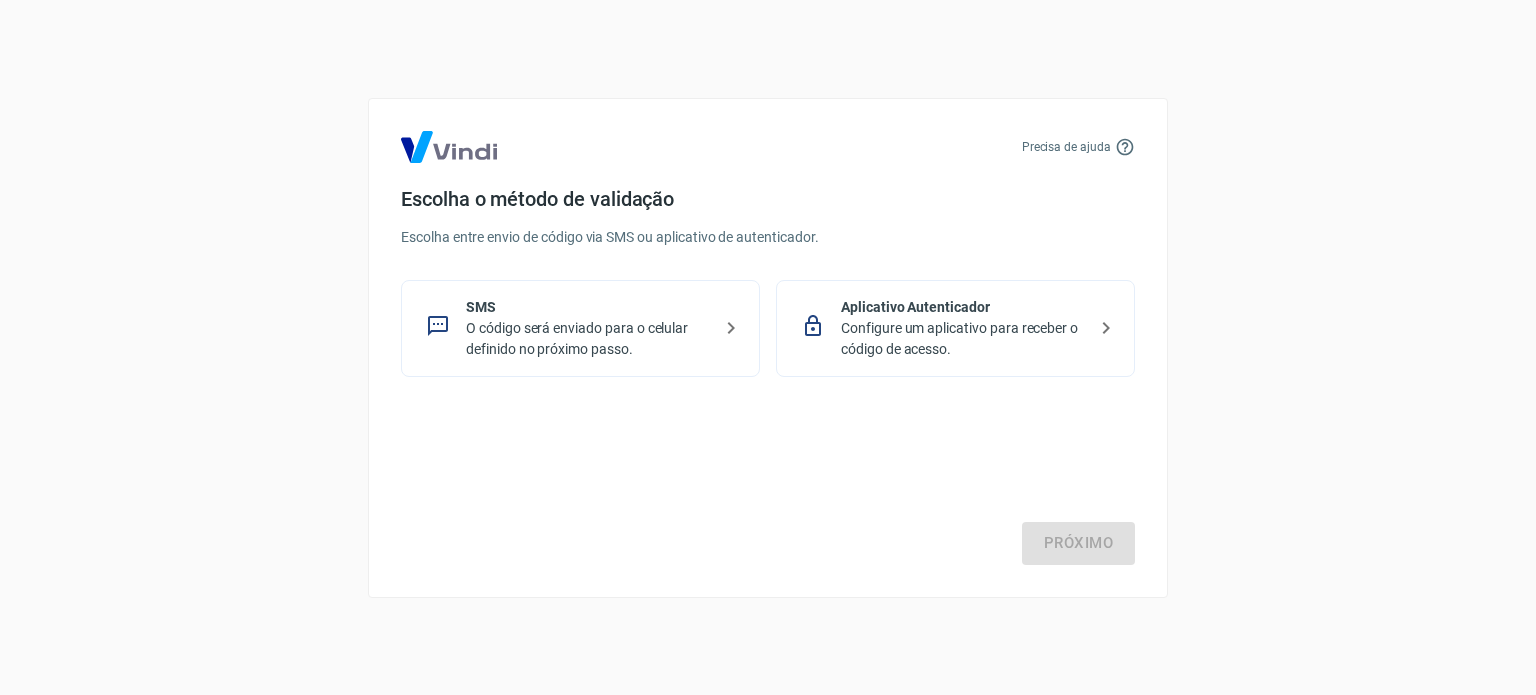 click on "O código será enviado para o celular definido no próximo passo." at bounding box center [588, 339] 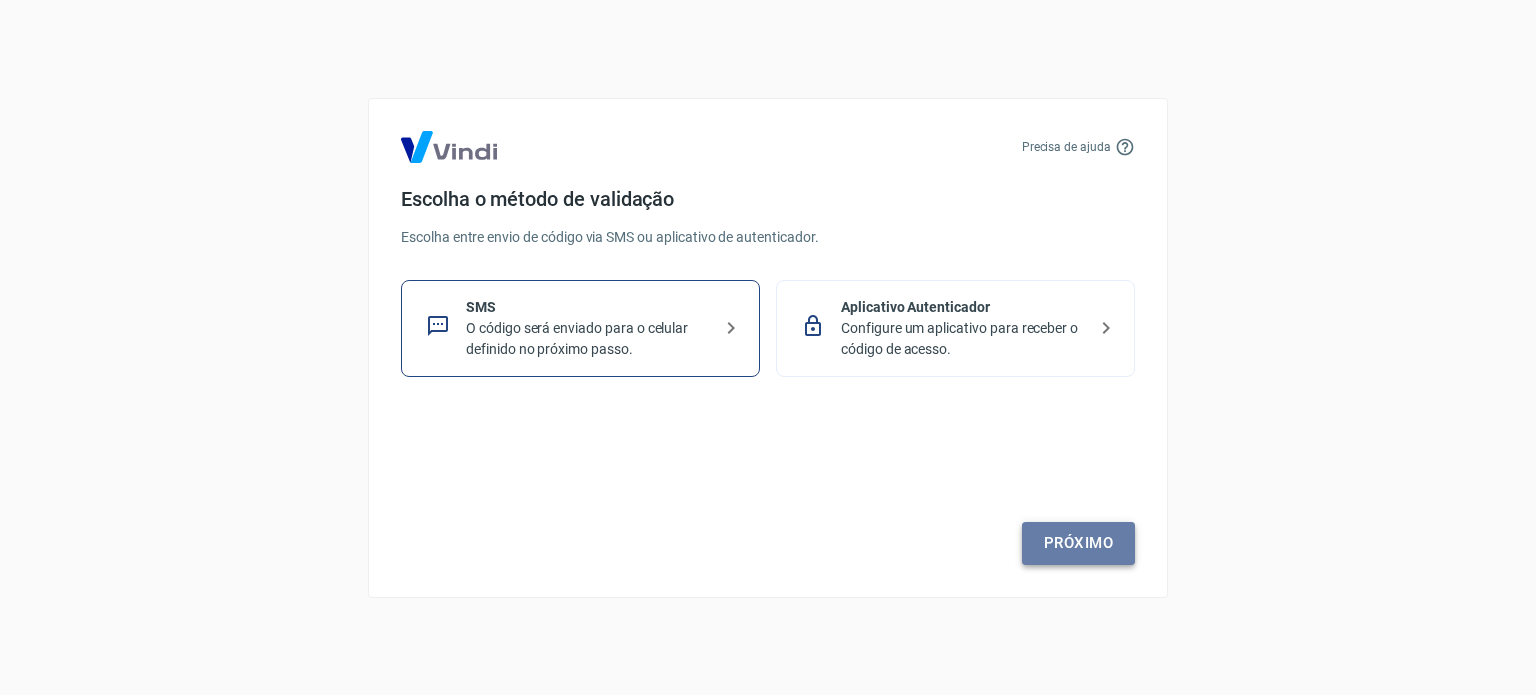 click on "Próximo" at bounding box center [1078, 543] 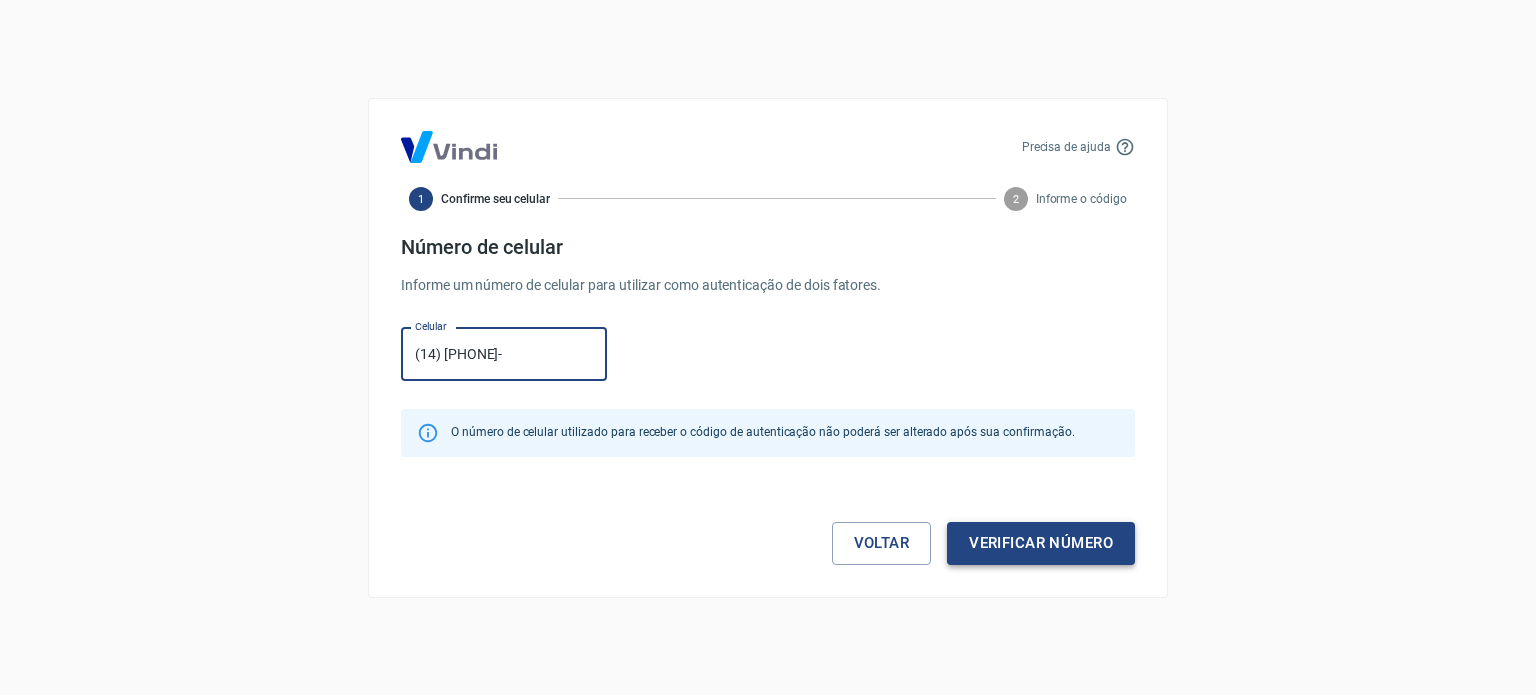 type on "(14) [PHONE]-" 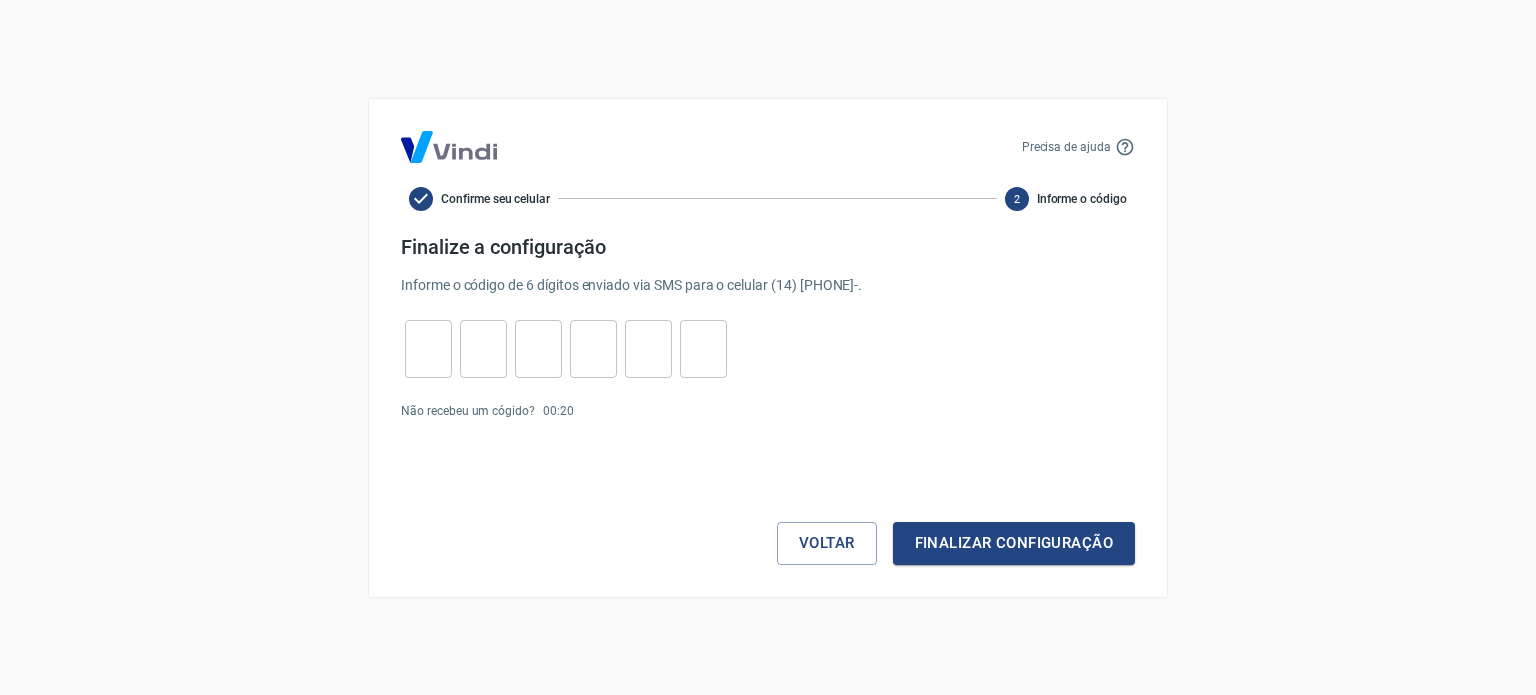 click 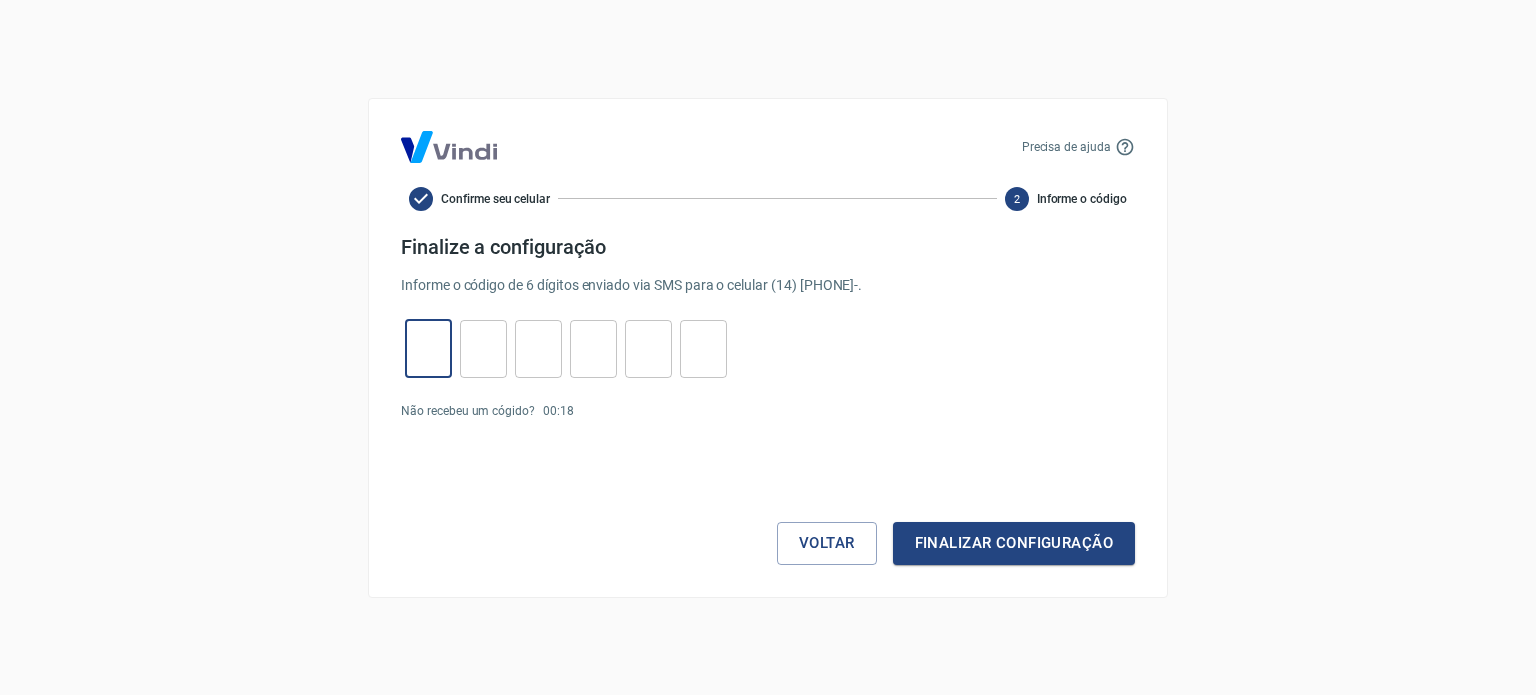 click at bounding box center [428, 348] 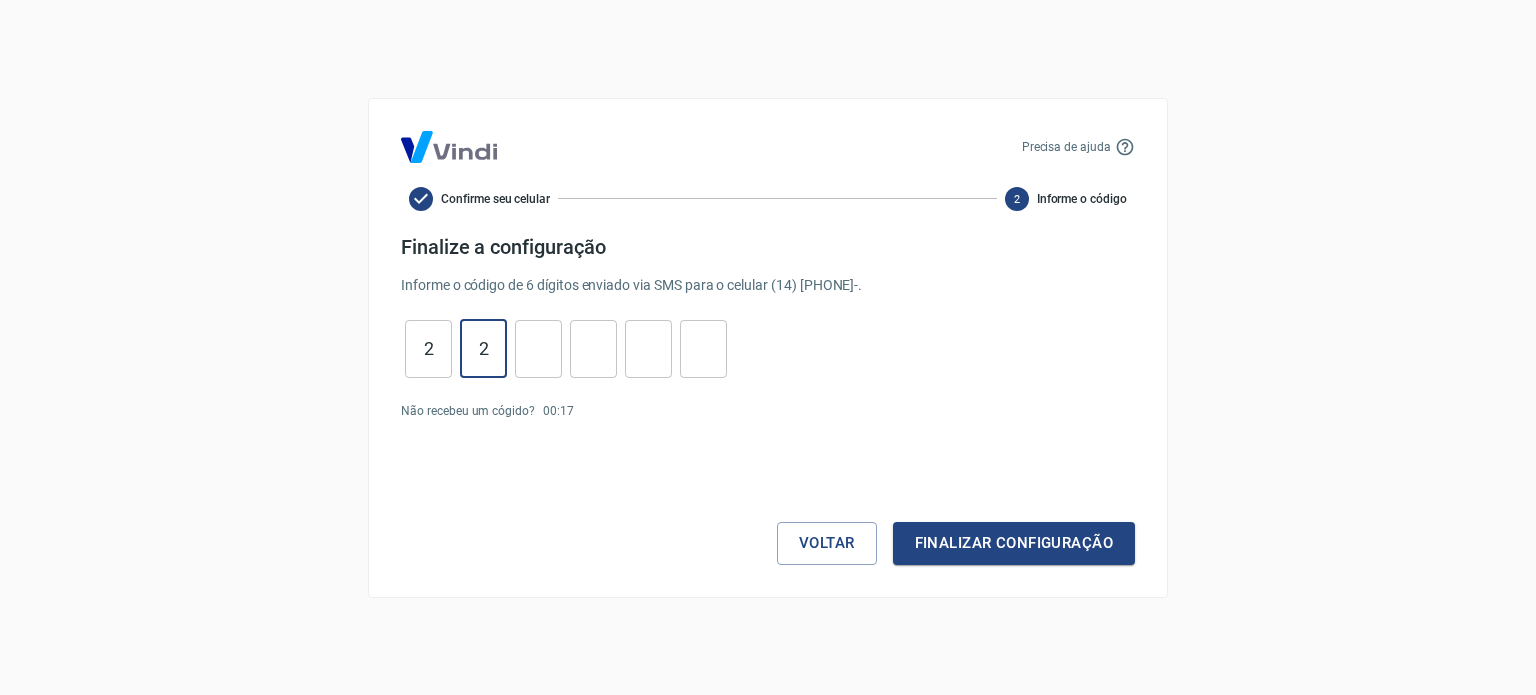 type on "2" 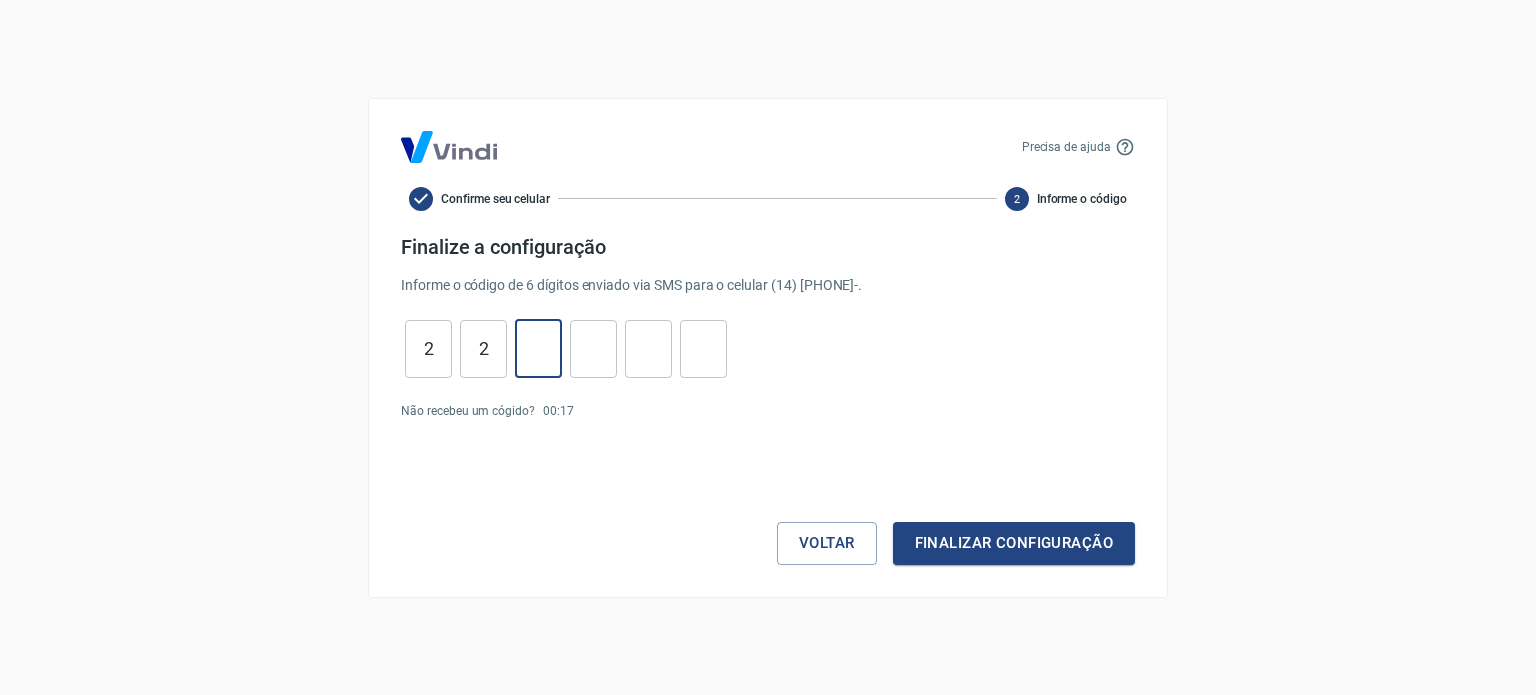 type on "0" 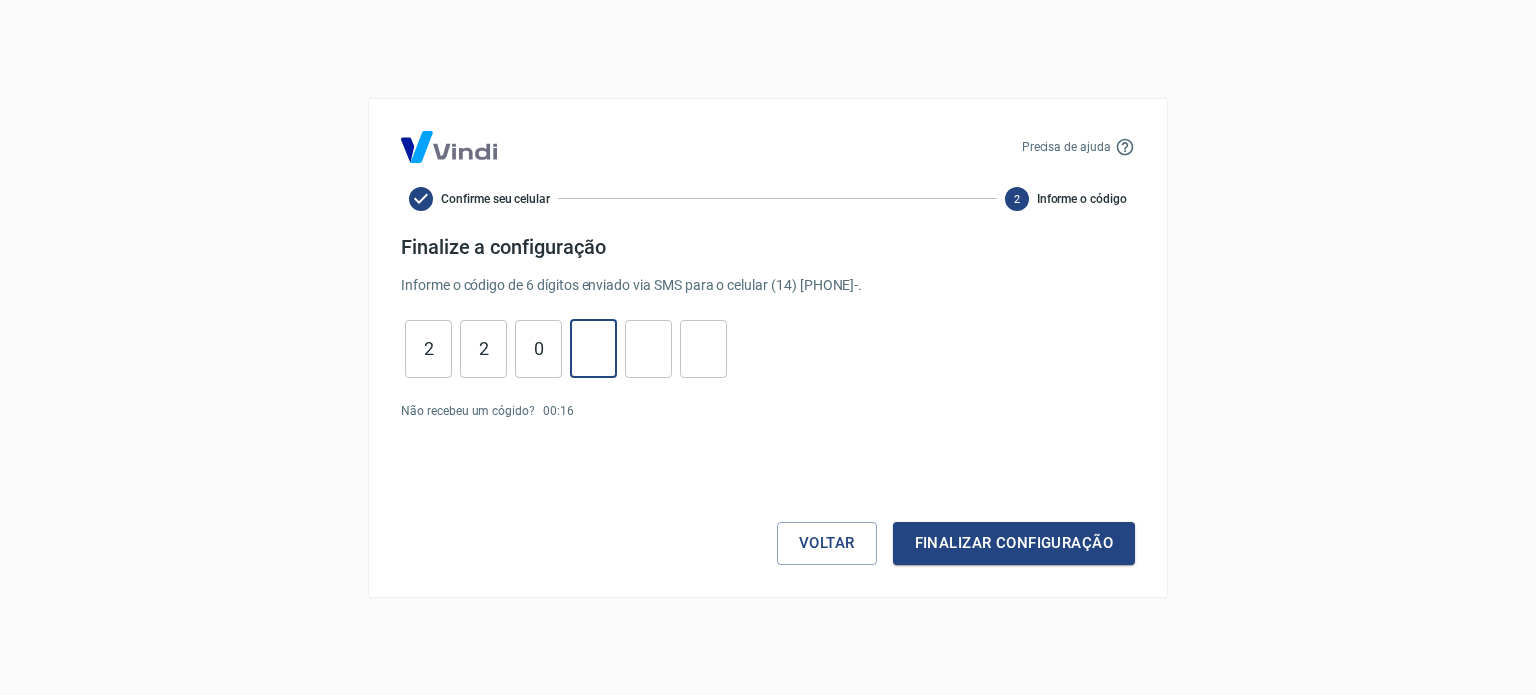 type on "7" 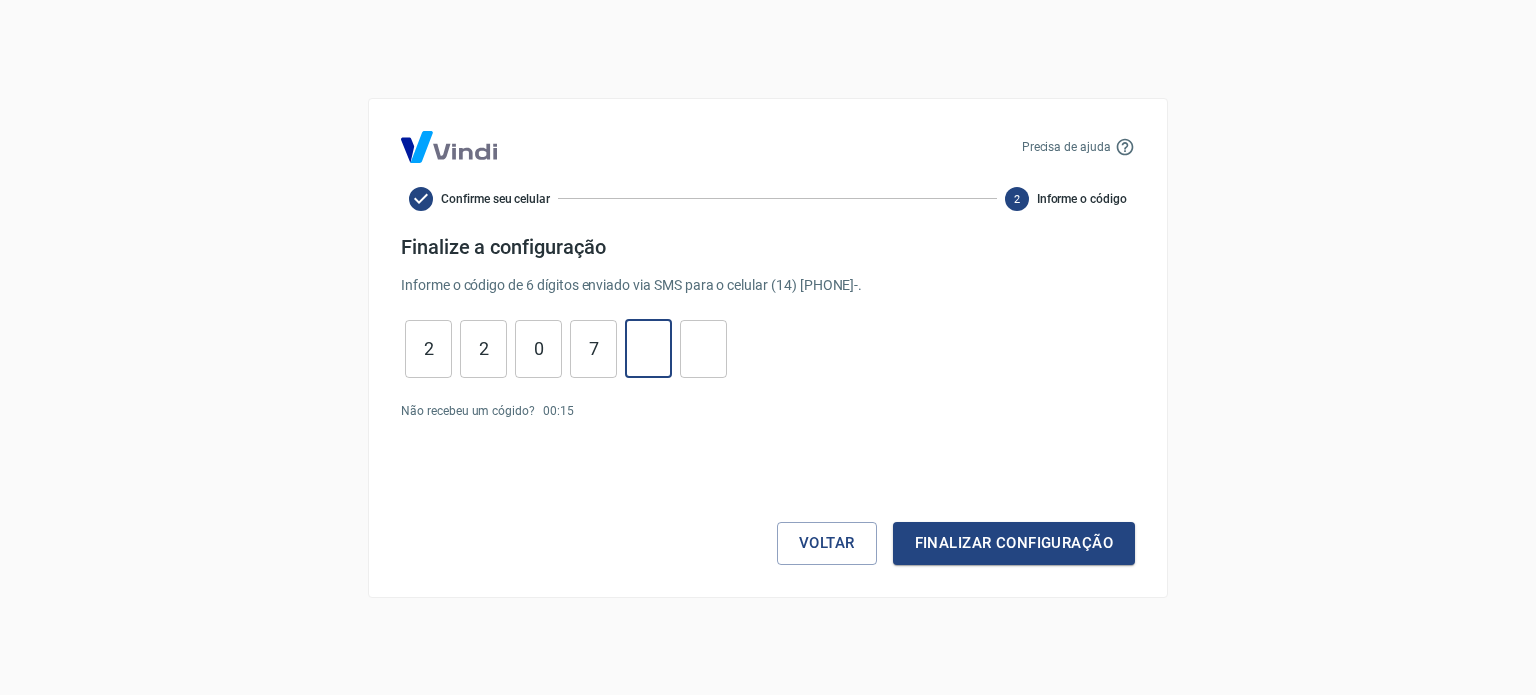 type on "9" 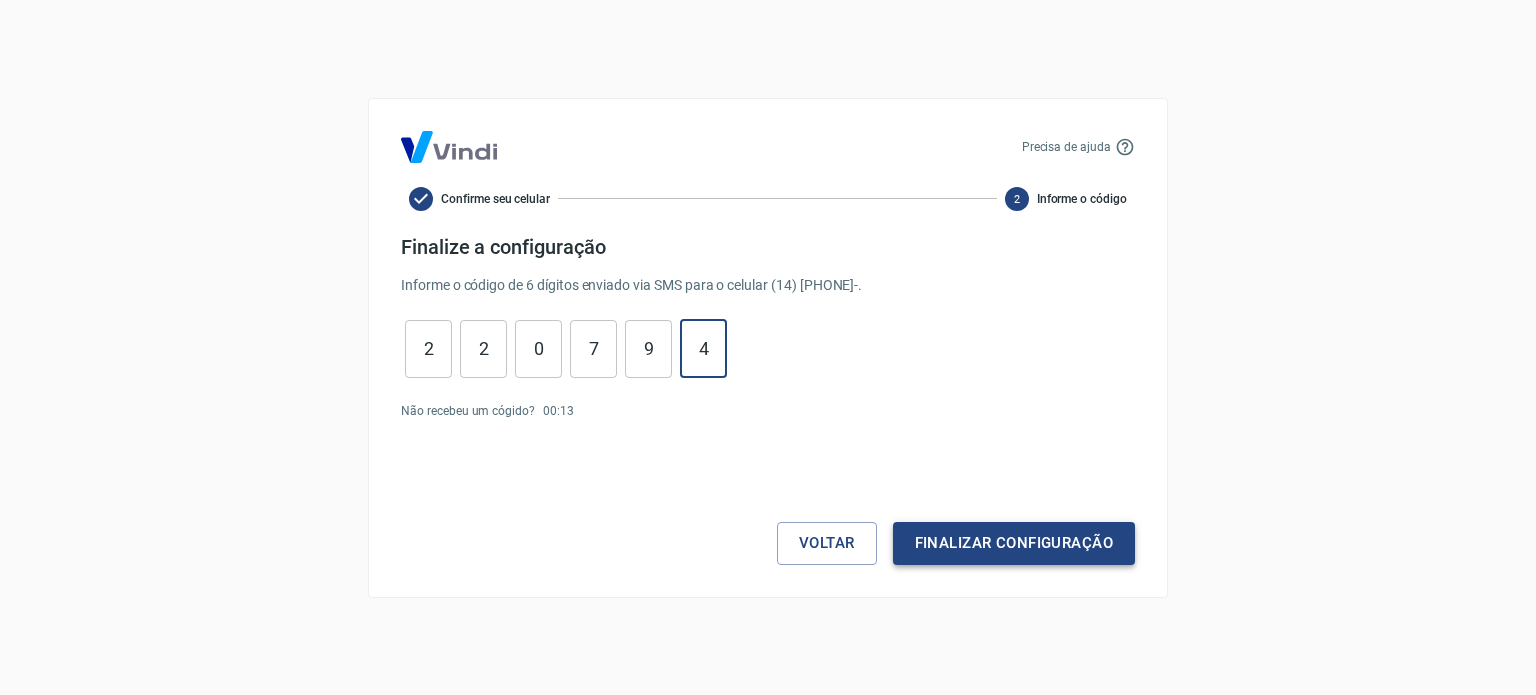 type on "4" 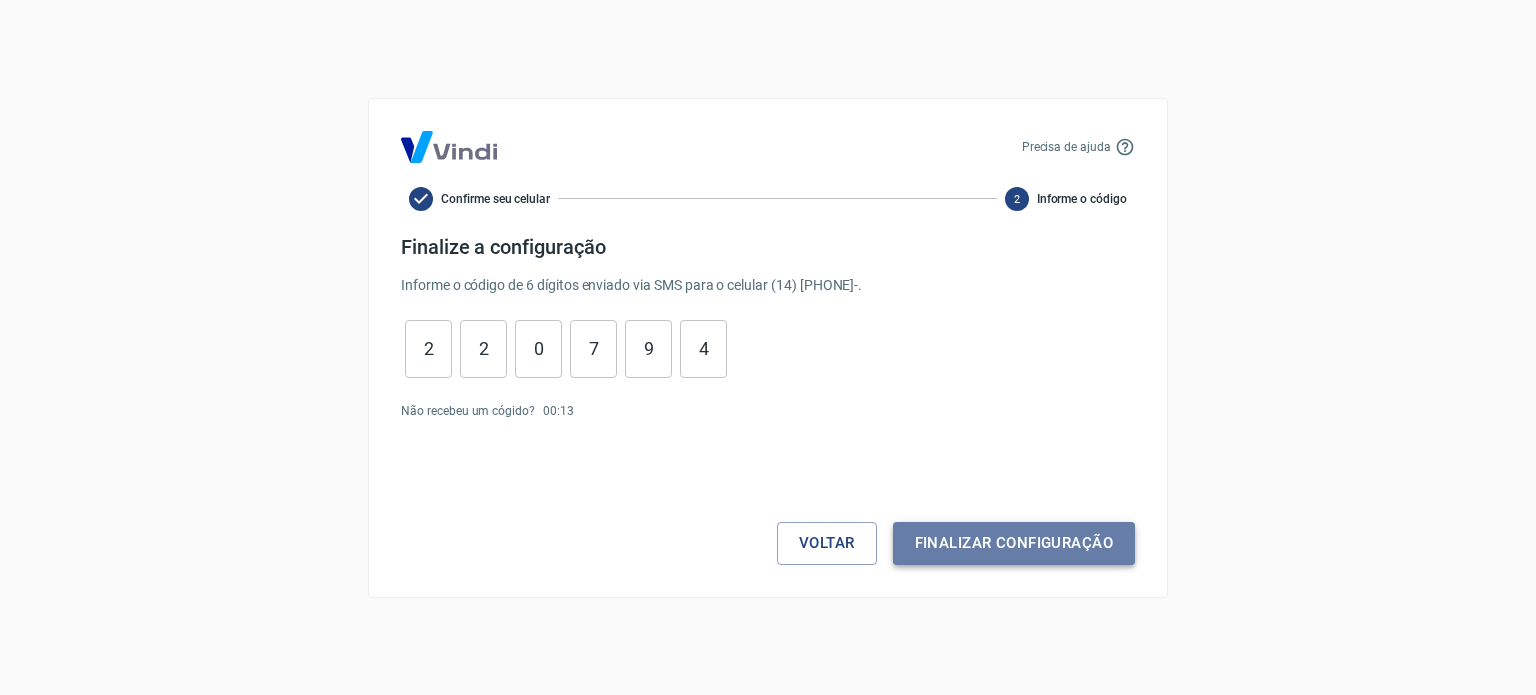 click on "Finalizar configuração" at bounding box center (1014, 543) 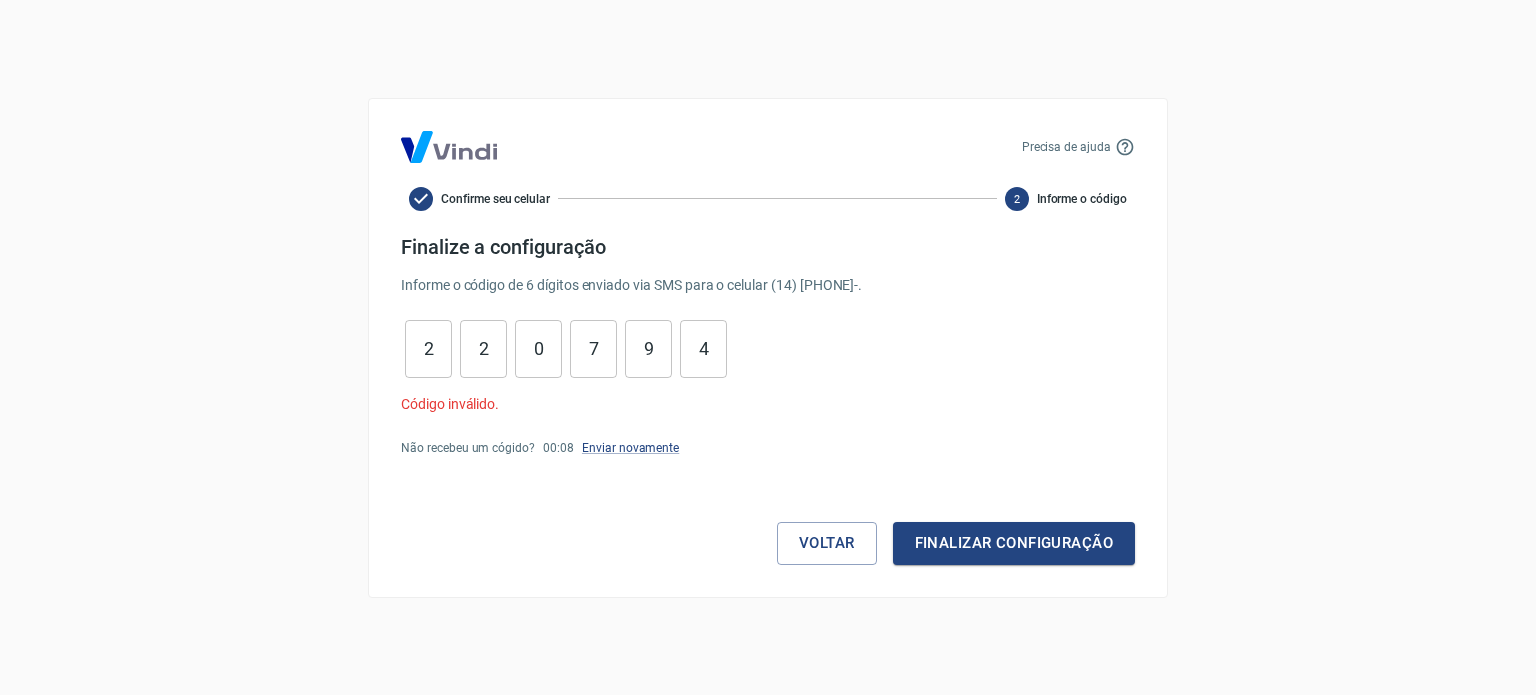 click 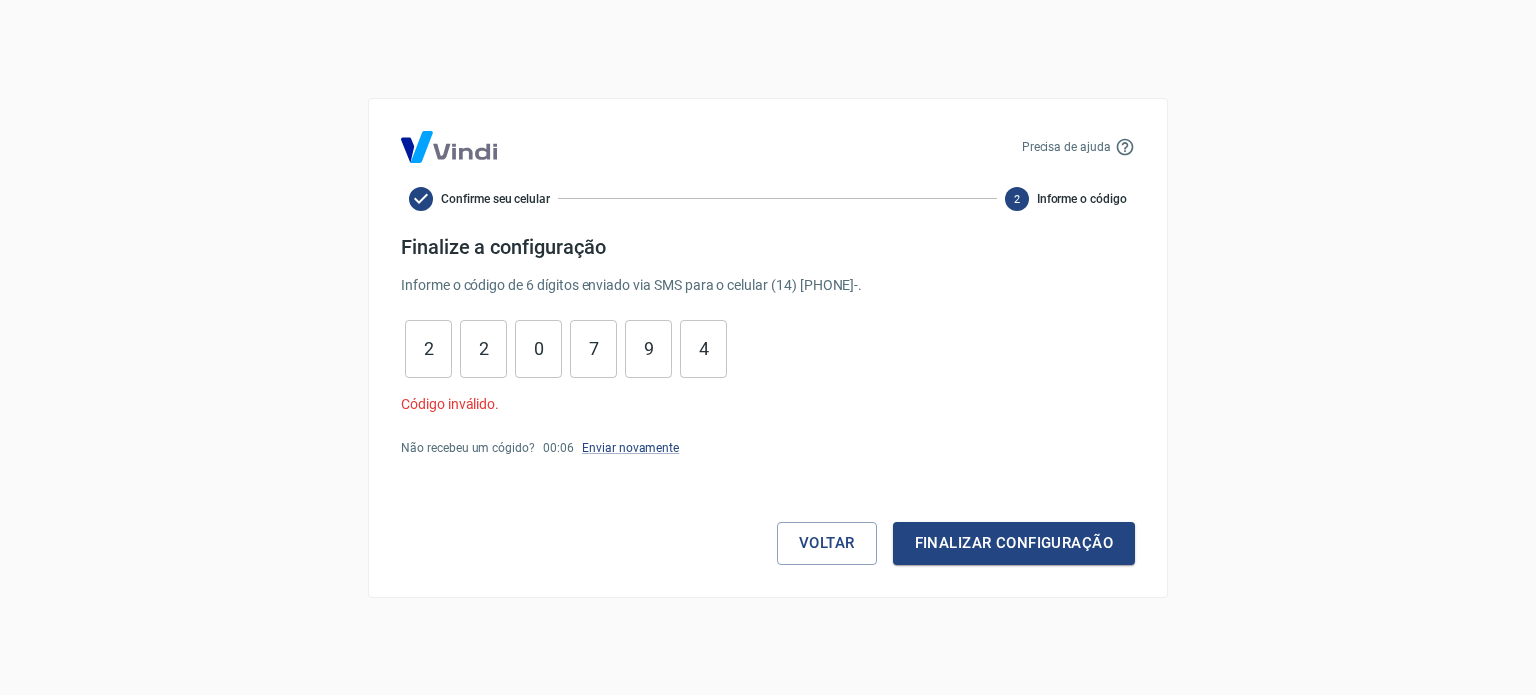 click on "Precisa de ajuda" at bounding box center [1066, 147] 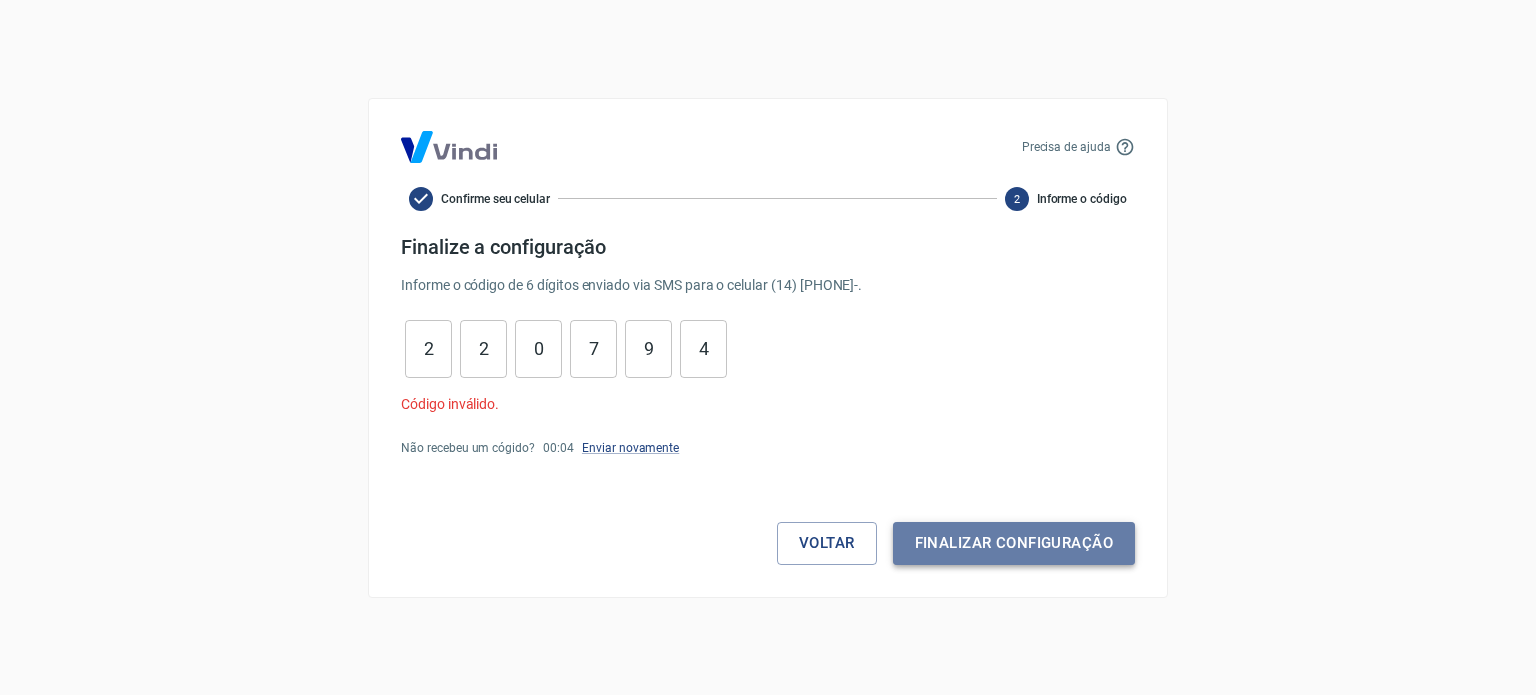 click on "Finalizar configuração" at bounding box center [1014, 543] 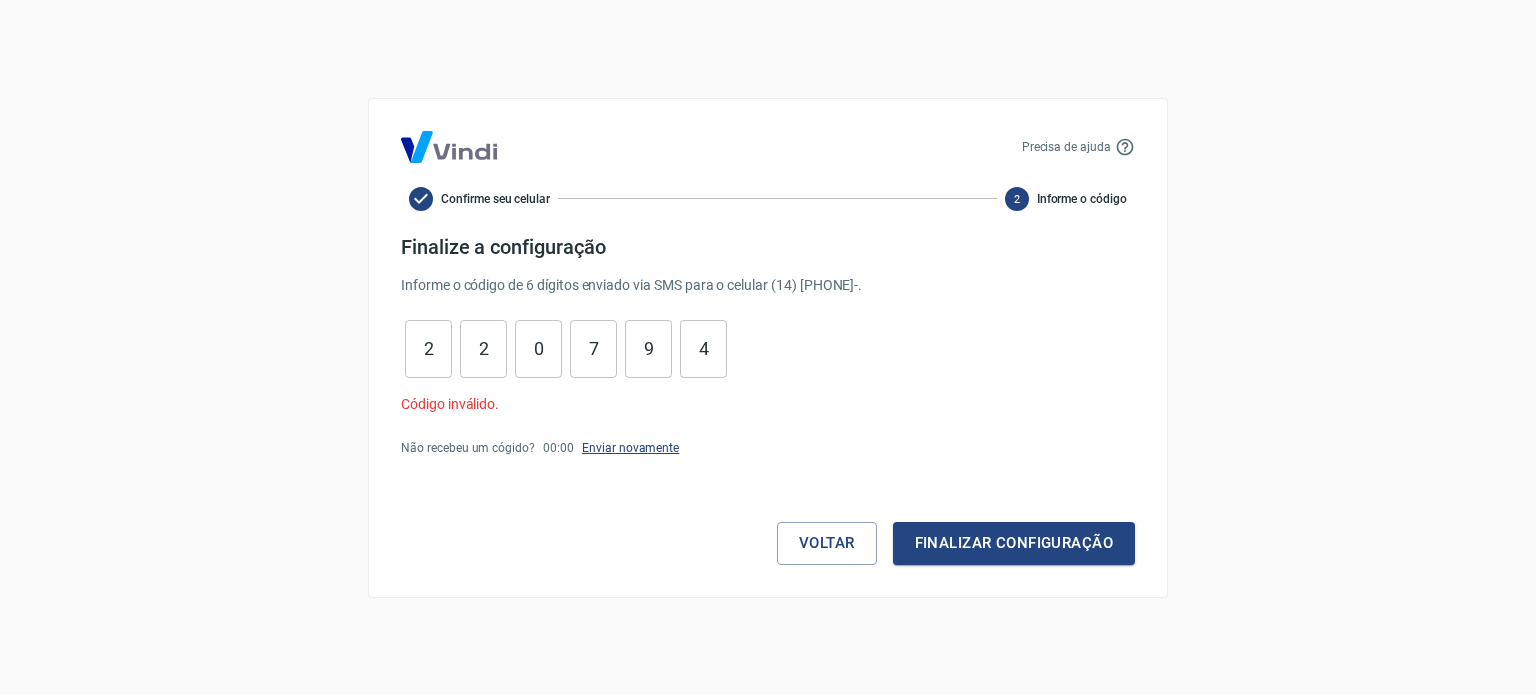 click on "Enviar novamente" at bounding box center (630, 448) 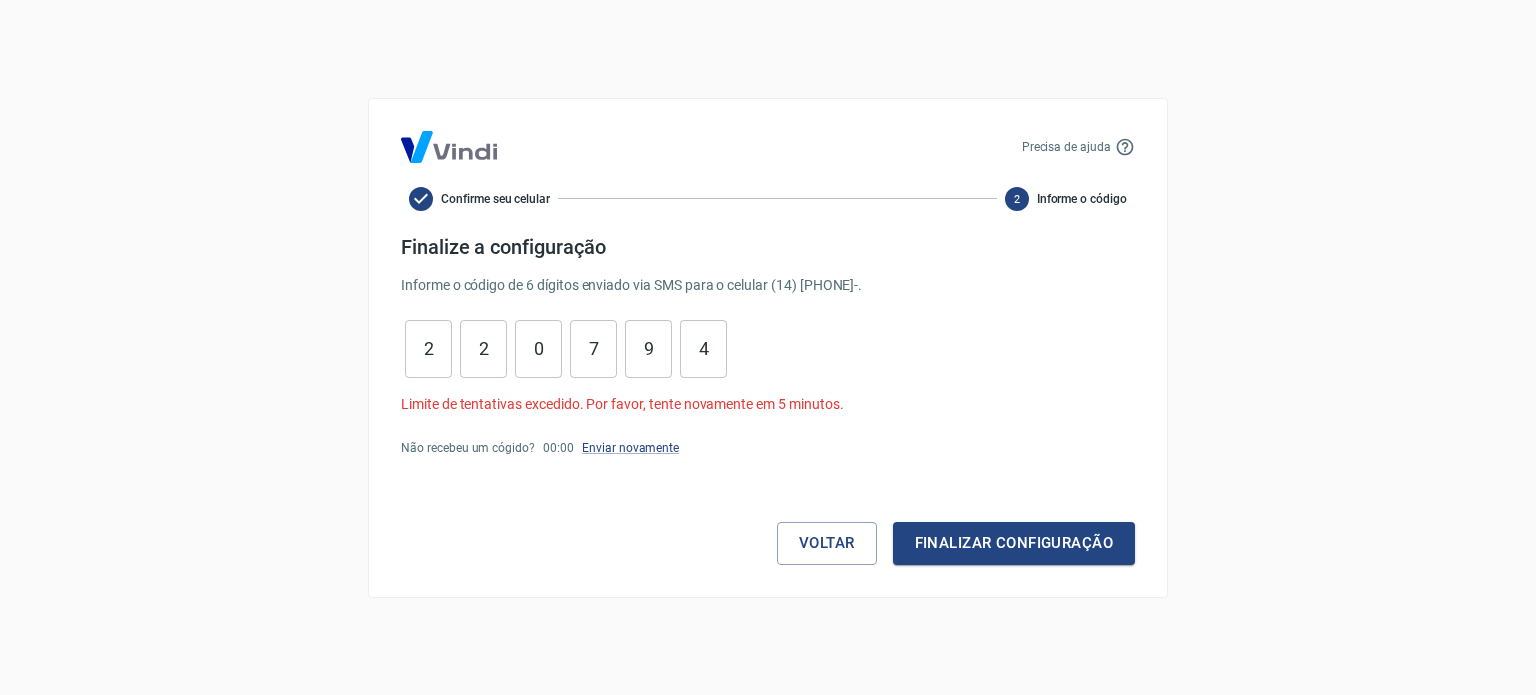 click on "Limite de tentativas excedido. Por favor, tente novamente em 5 minutos." at bounding box center [768, 404] 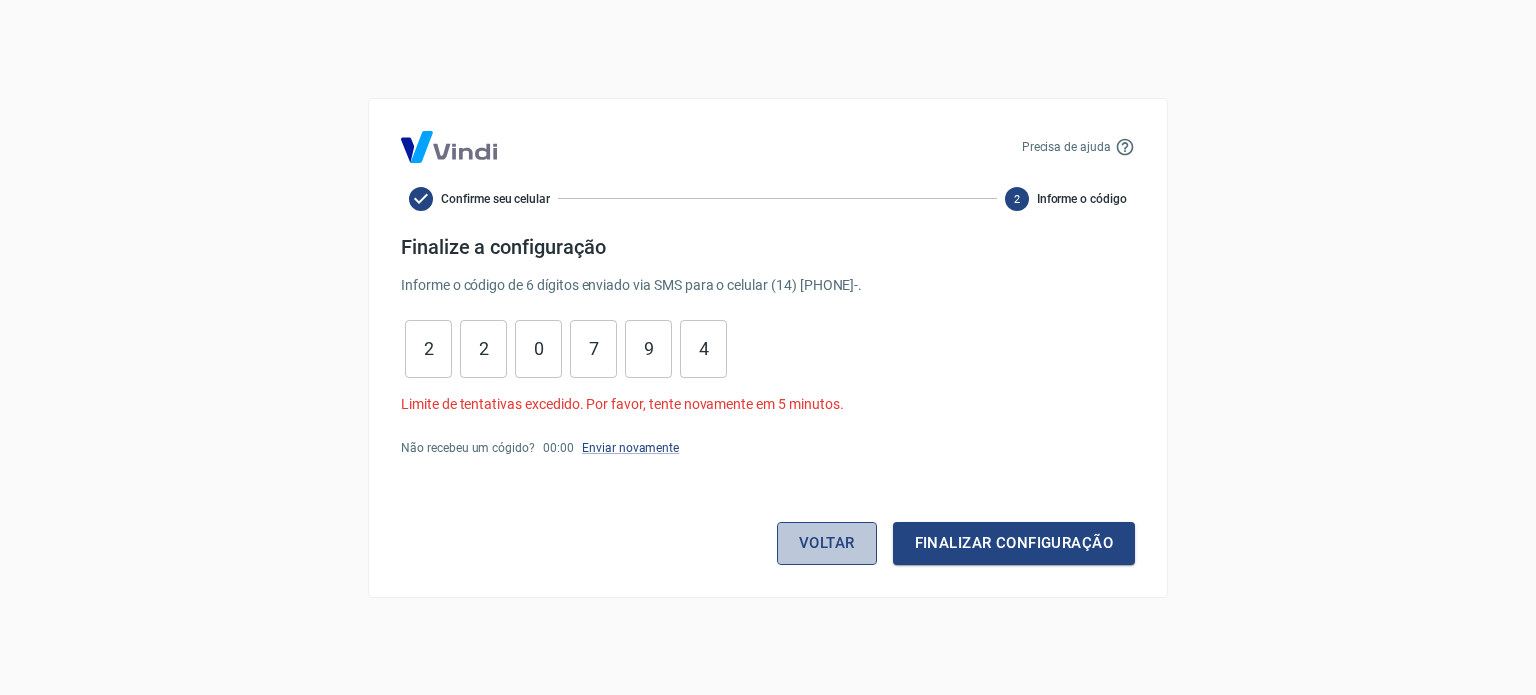 click on "Voltar" at bounding box center (827, 543) 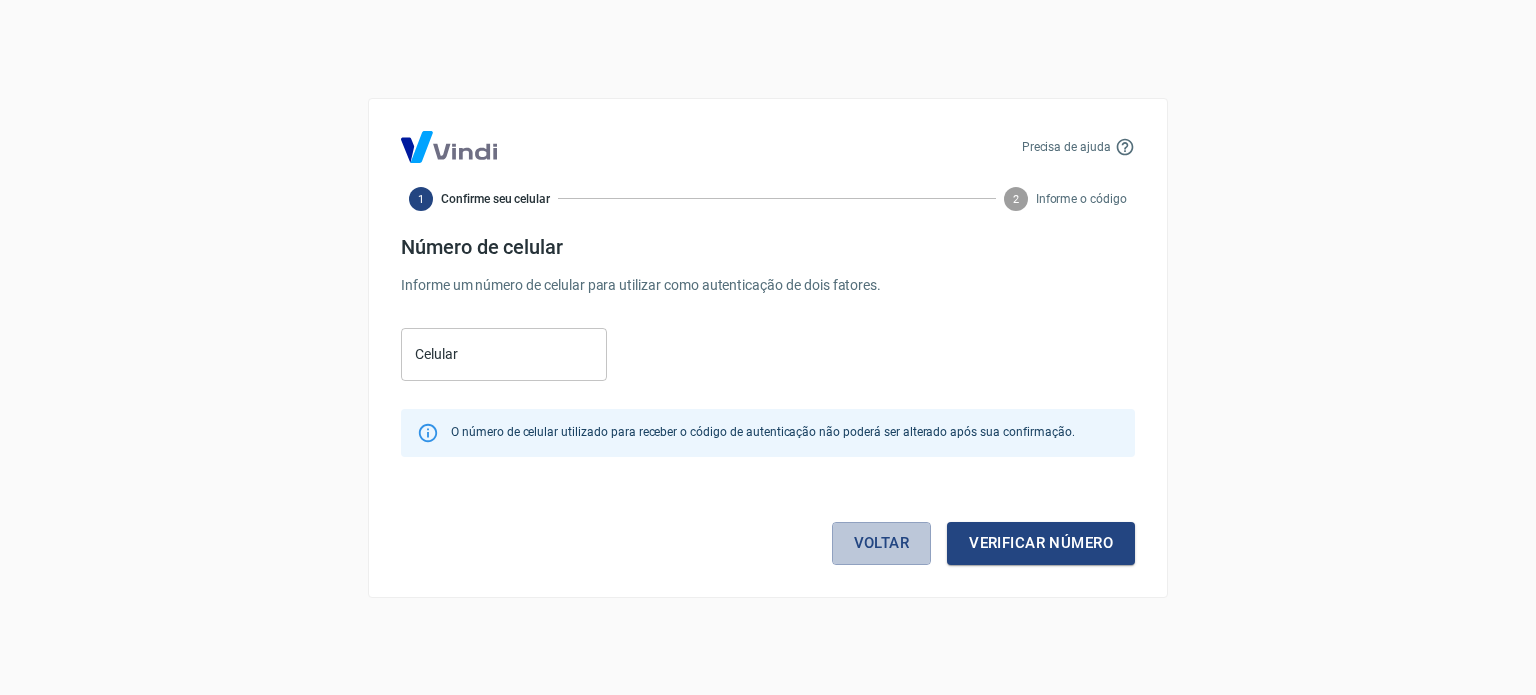 click on "Voltar" at bounding box center (882, 543) 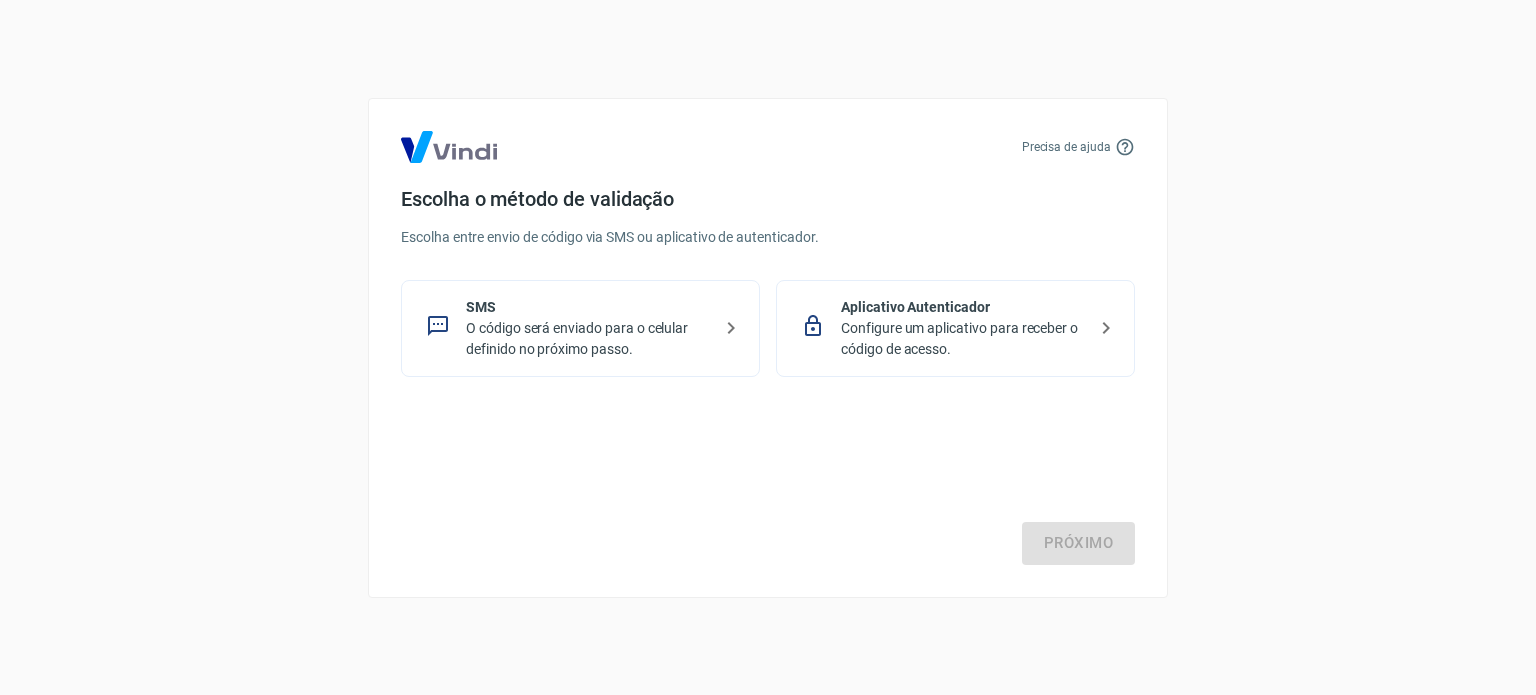 click 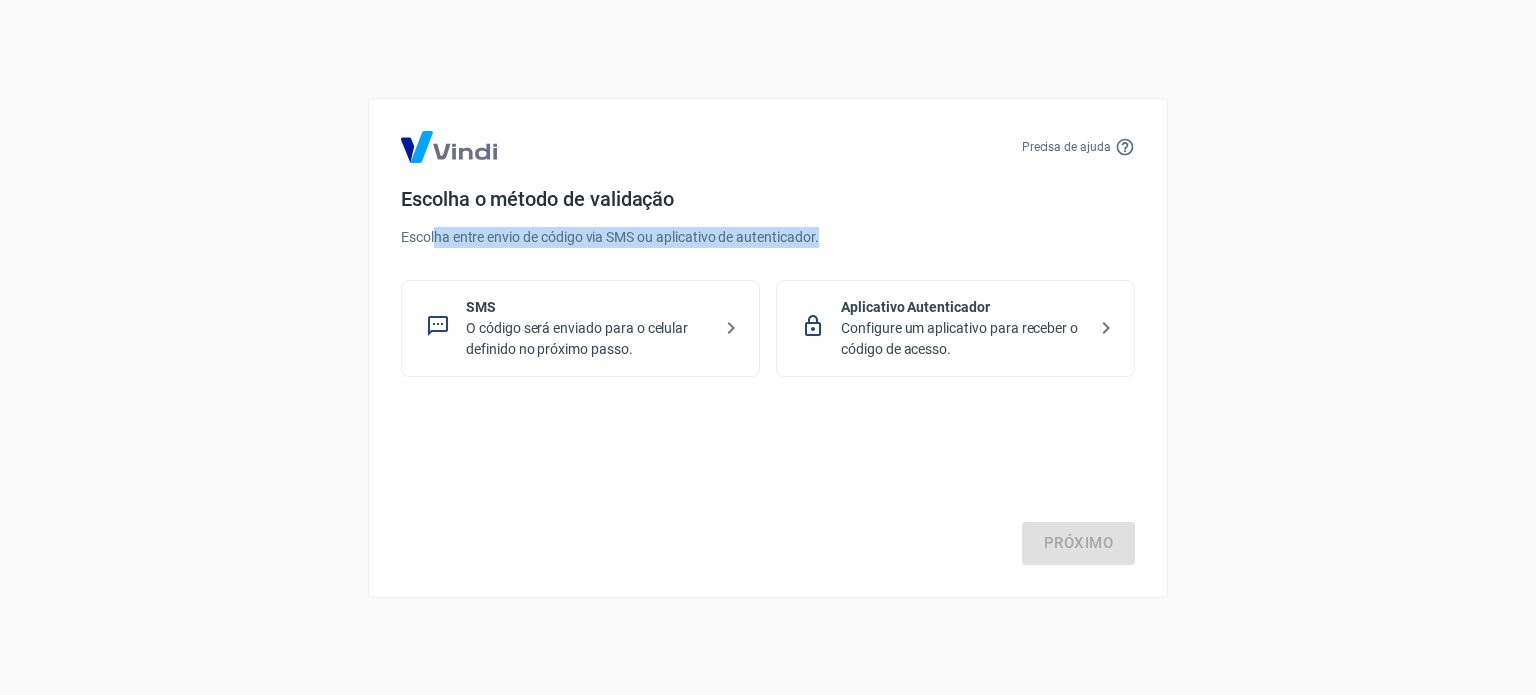 drag, startPoint x: 432, startPoint y: 239, endPoint x: 899, endPoint y: 238, distance: 467.00107 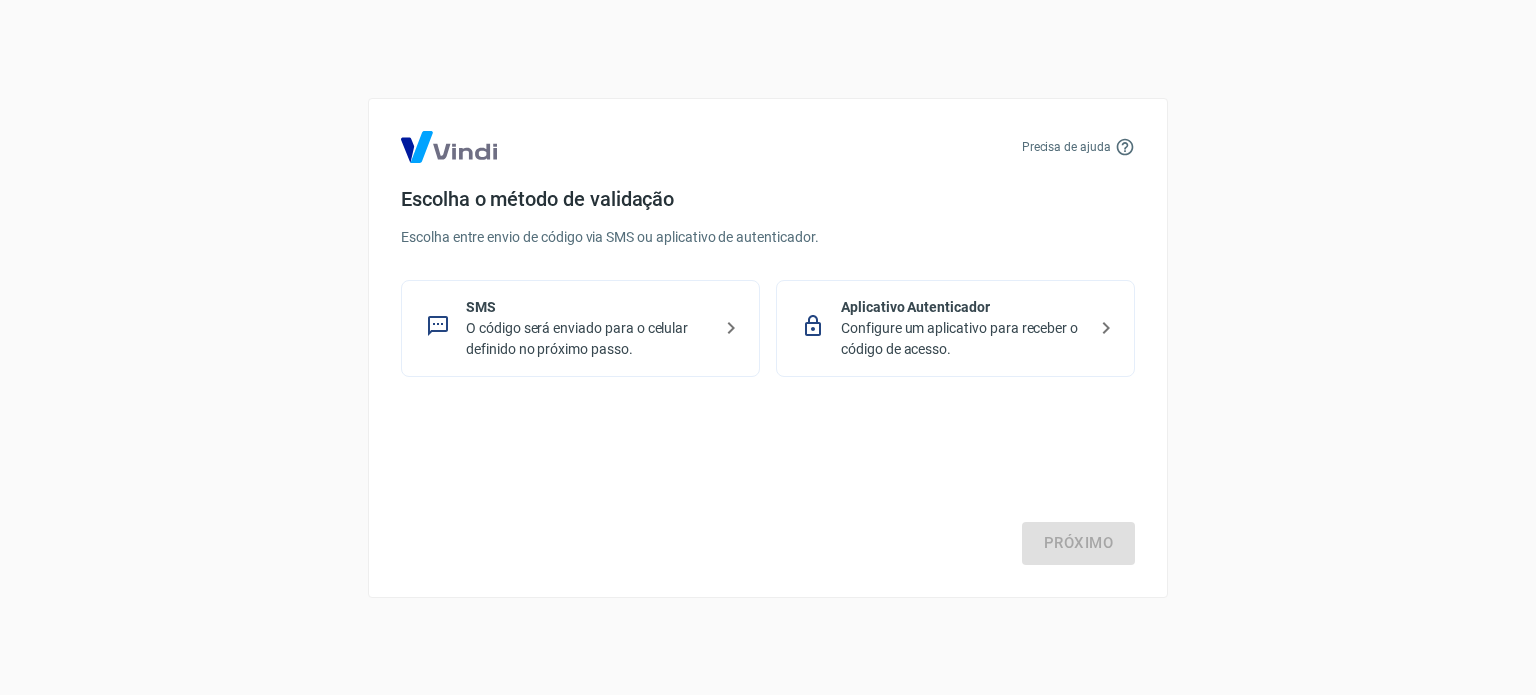 click on "Escolha o método de validação Escolha entre envio de código via SMS ou aplicativo de autenticador. SMS O código será enviado para o celular definido no próximo passo. Aplicativo Autenticador Configure um aplicativo para receber o código de acesso." at bounding box center [768, 282] 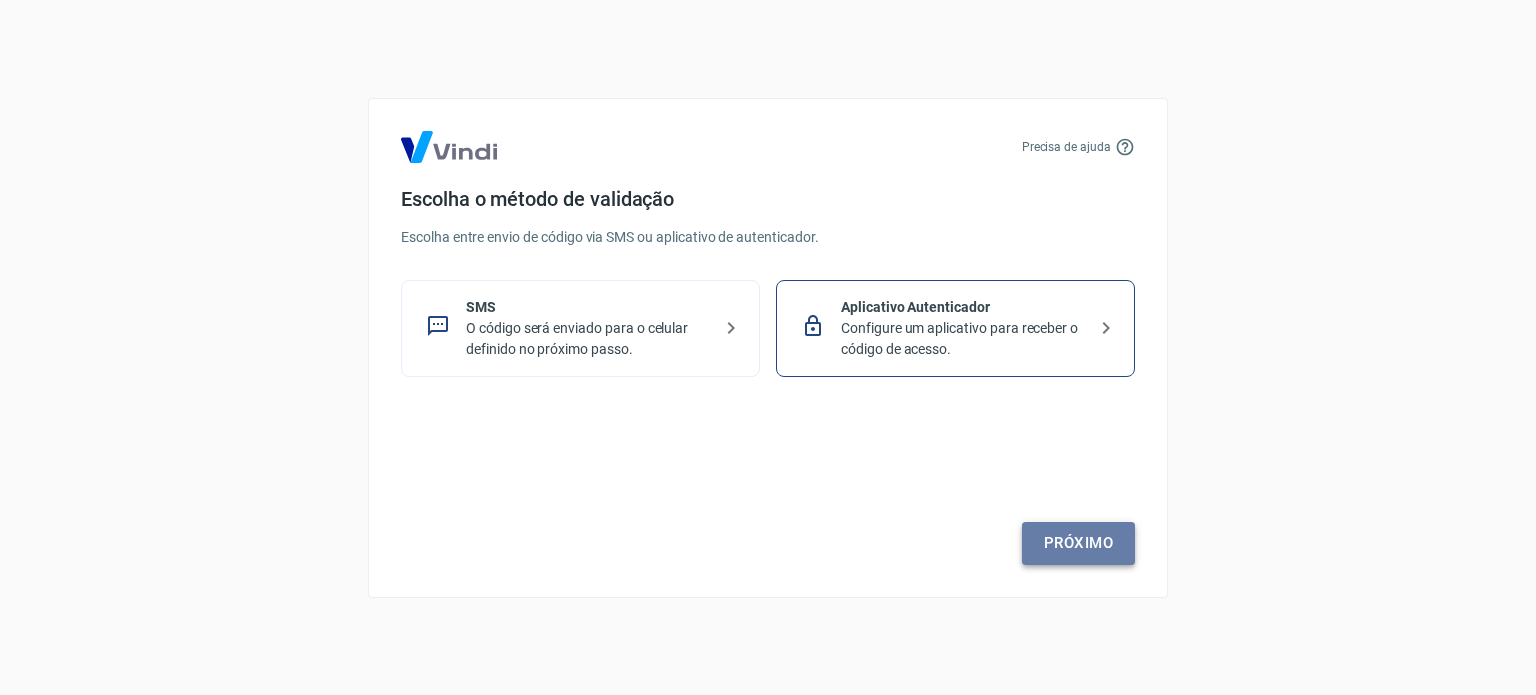 click on "Próximo" at bounding box center [1078, 543] 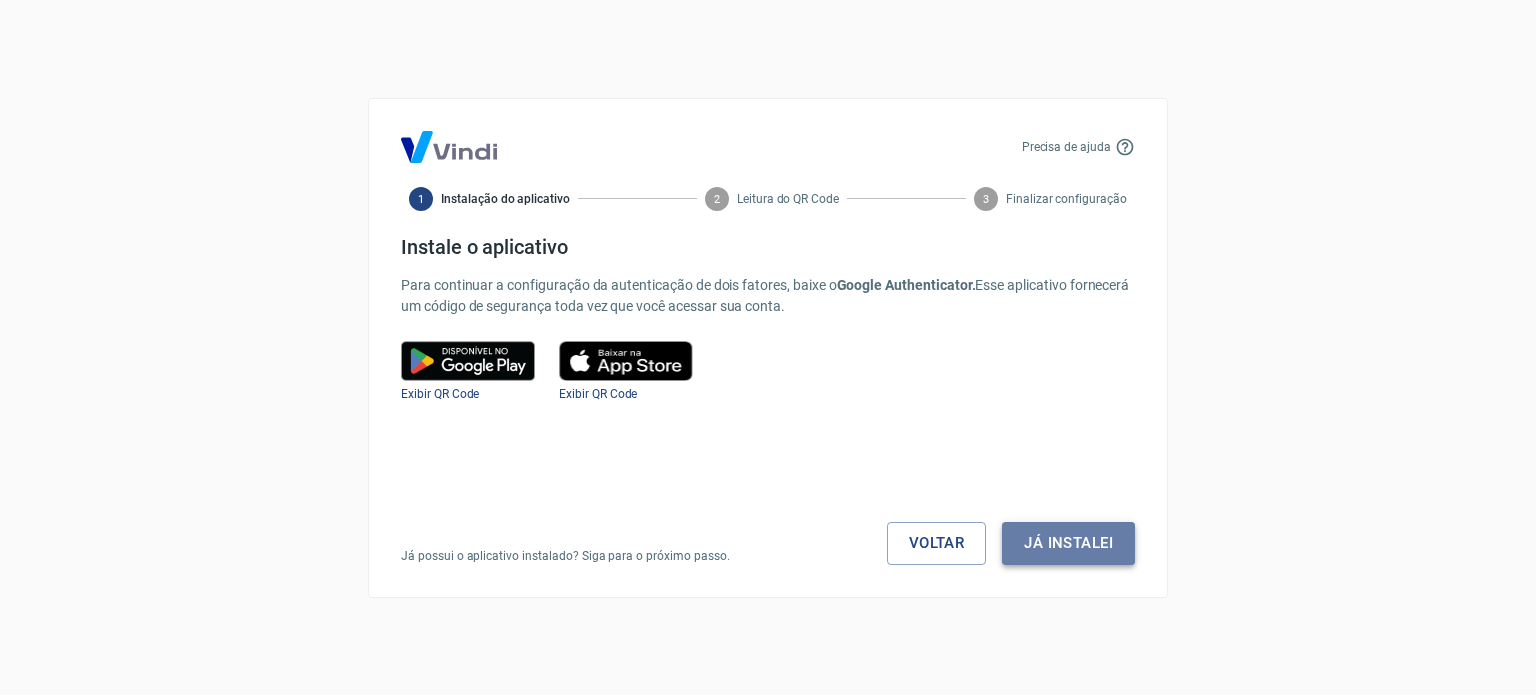 click on "Já instalei" at bounding box center [1068, 543] 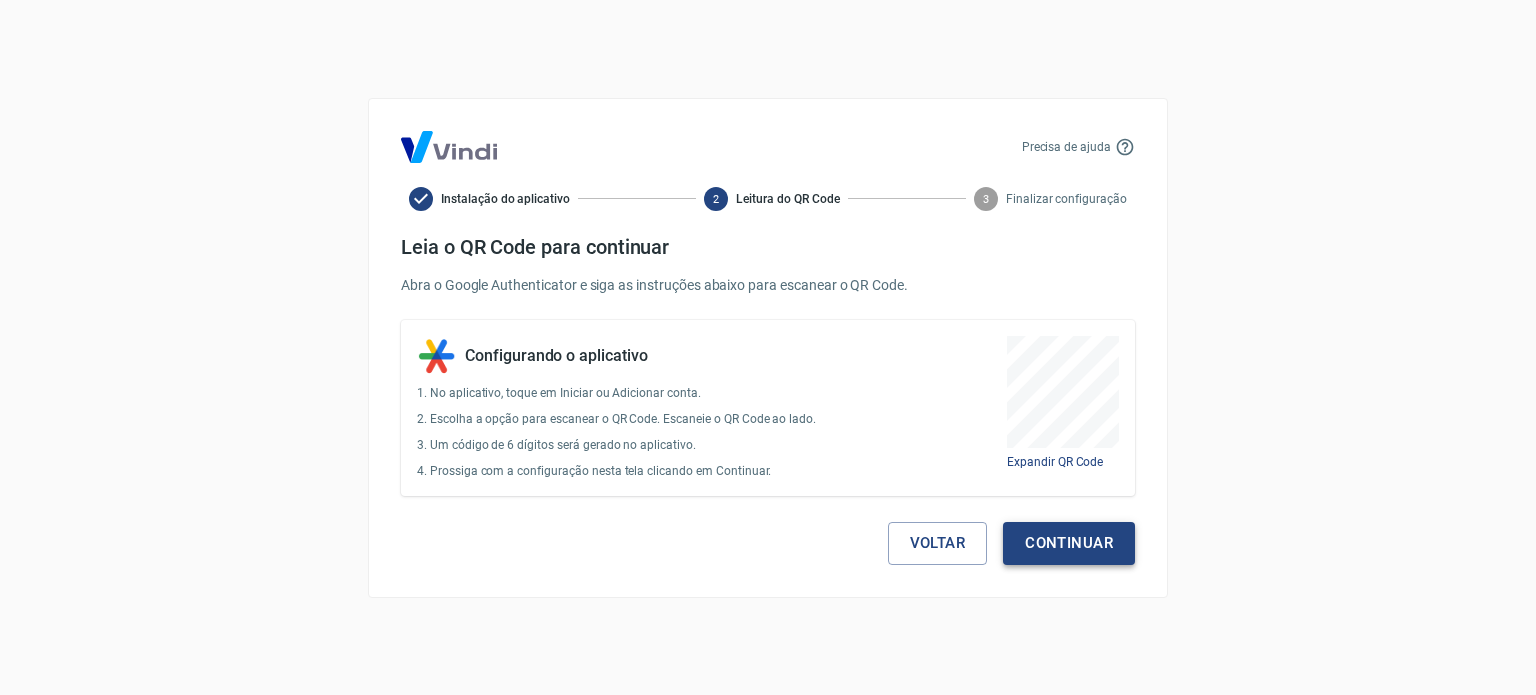 click on "Continuar" at bounding box center (1069, 543) 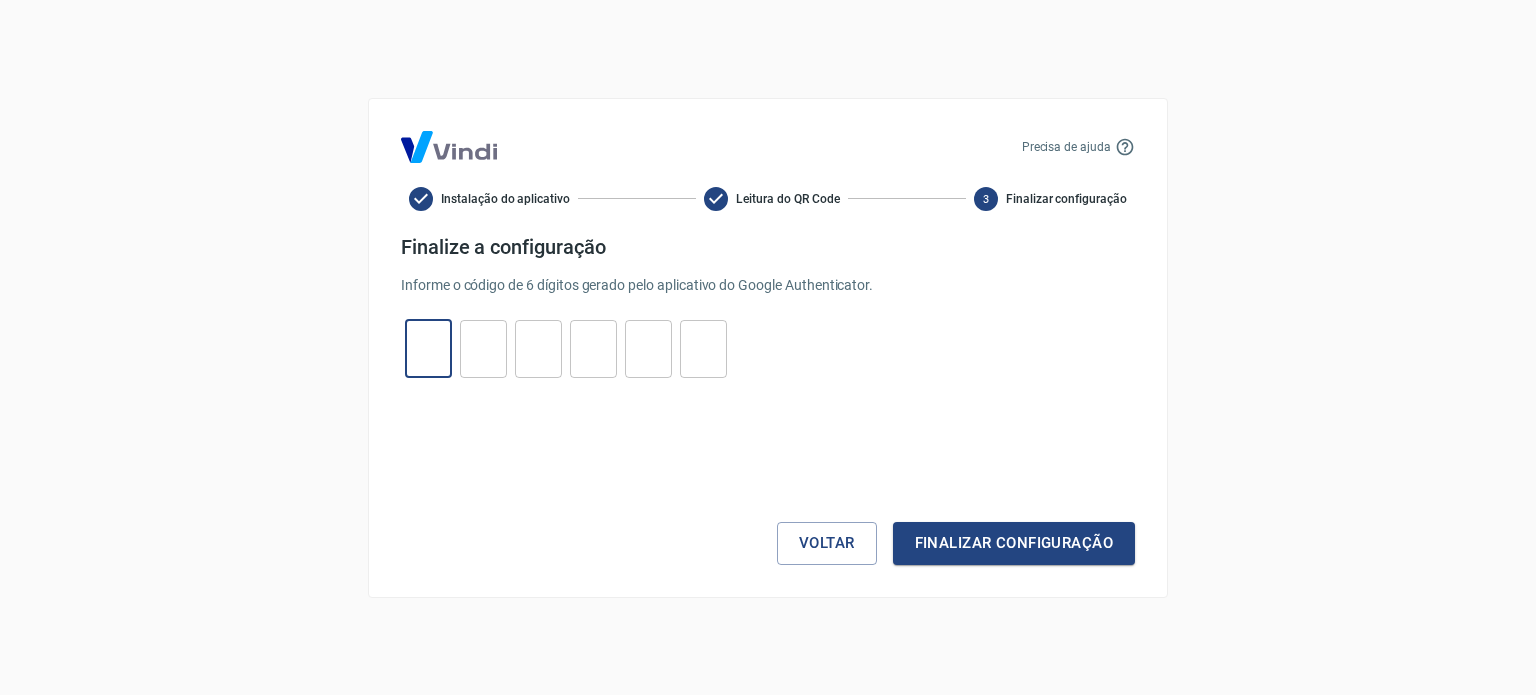 click at bounding box center [428, 348] 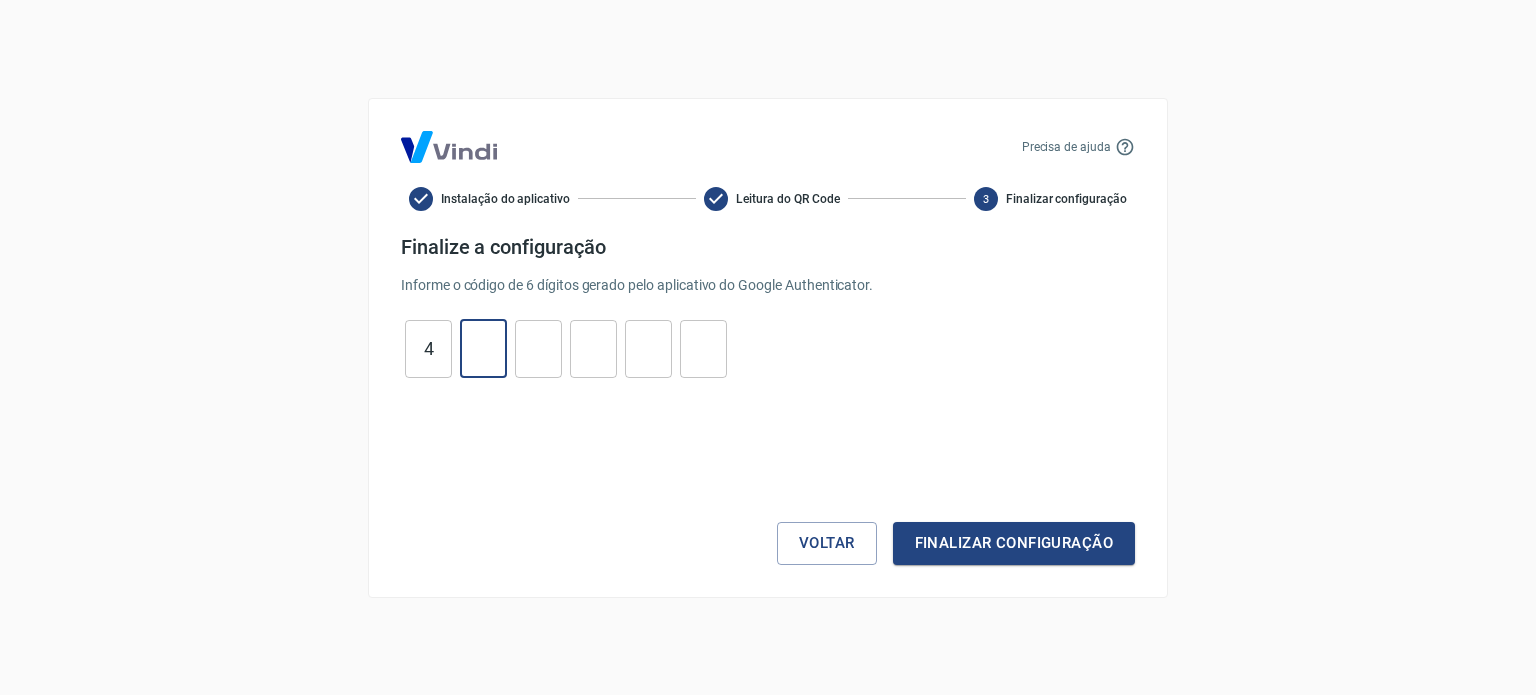 type on "8" 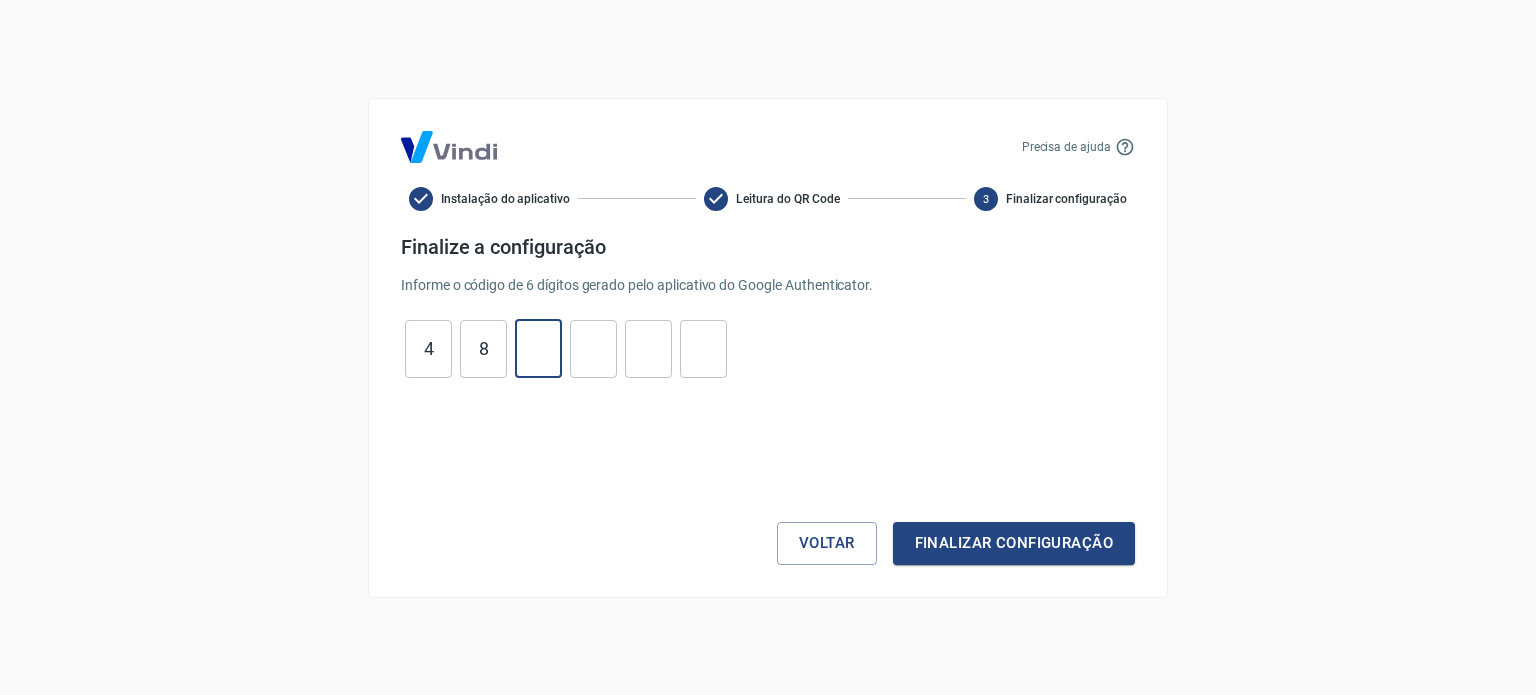 type on "8" 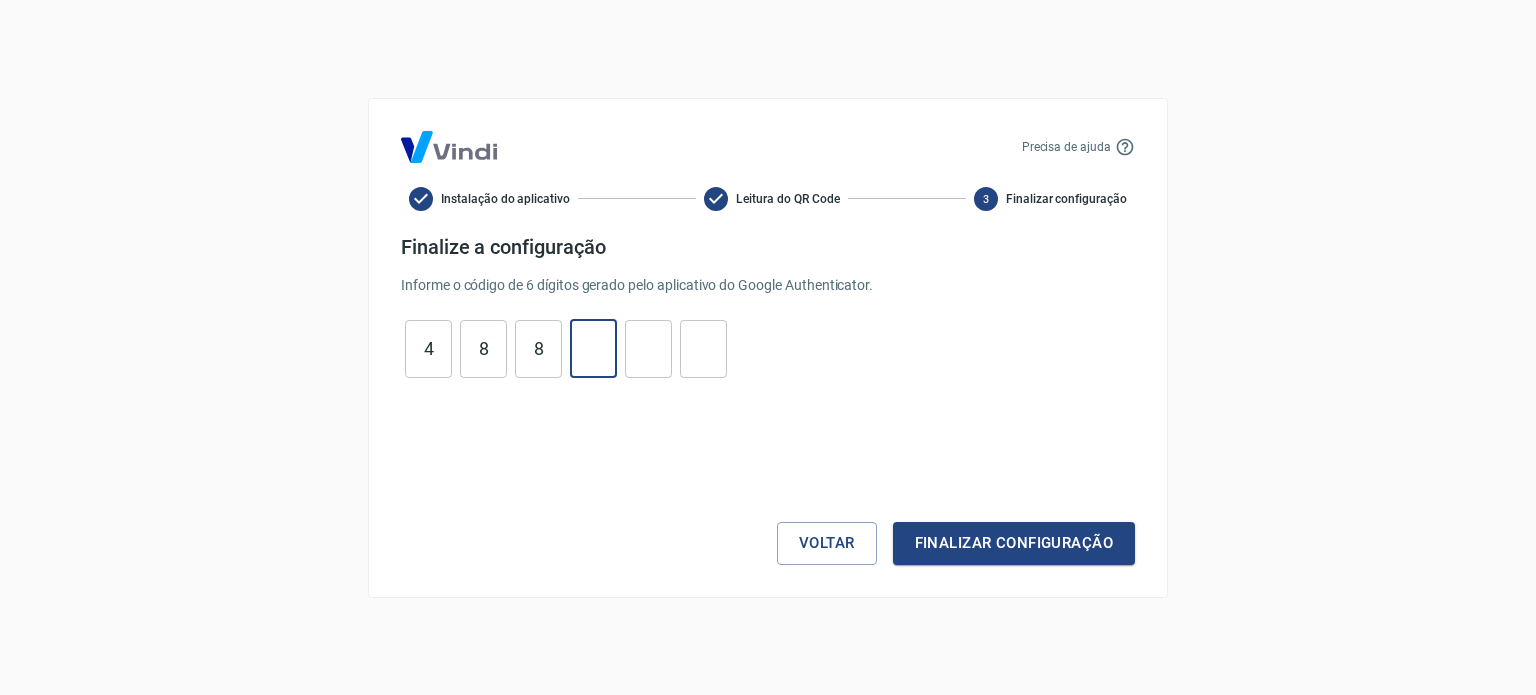 type on "9" 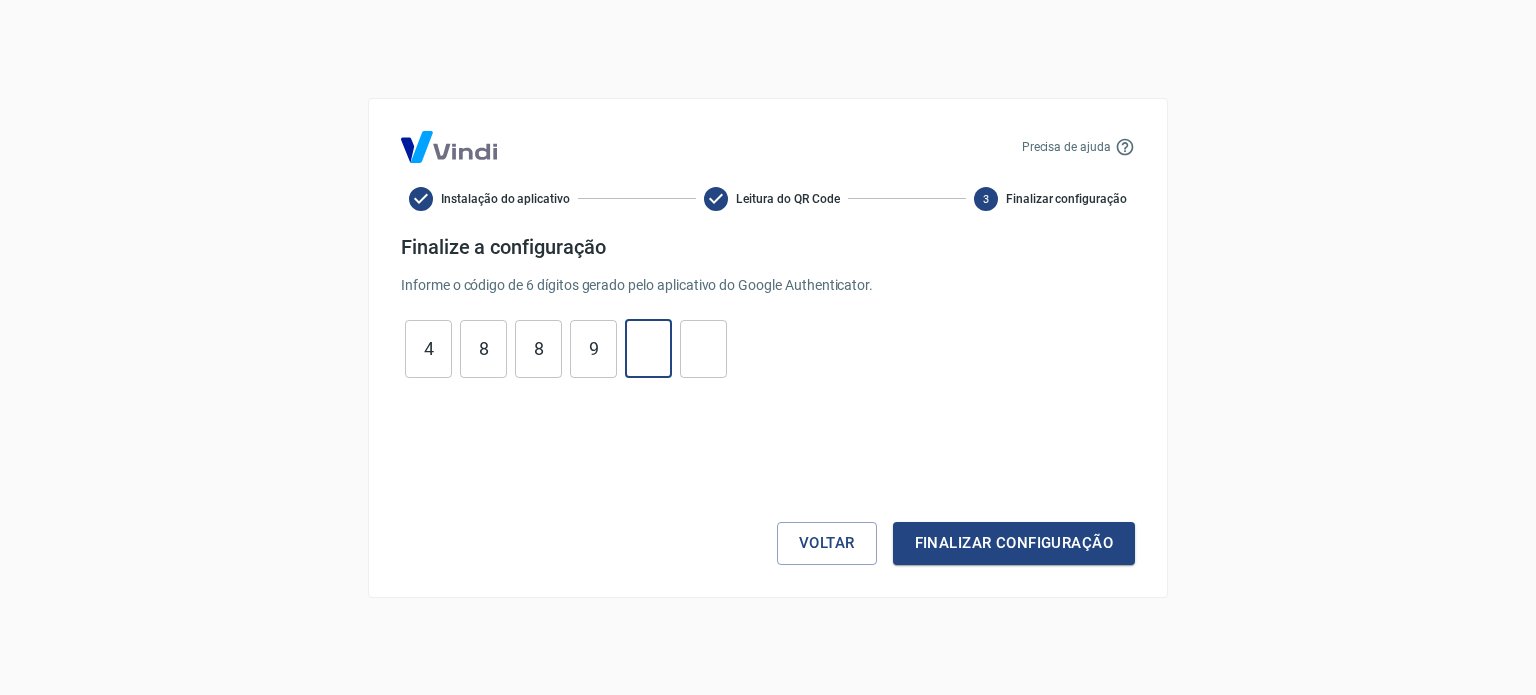 type on "2" 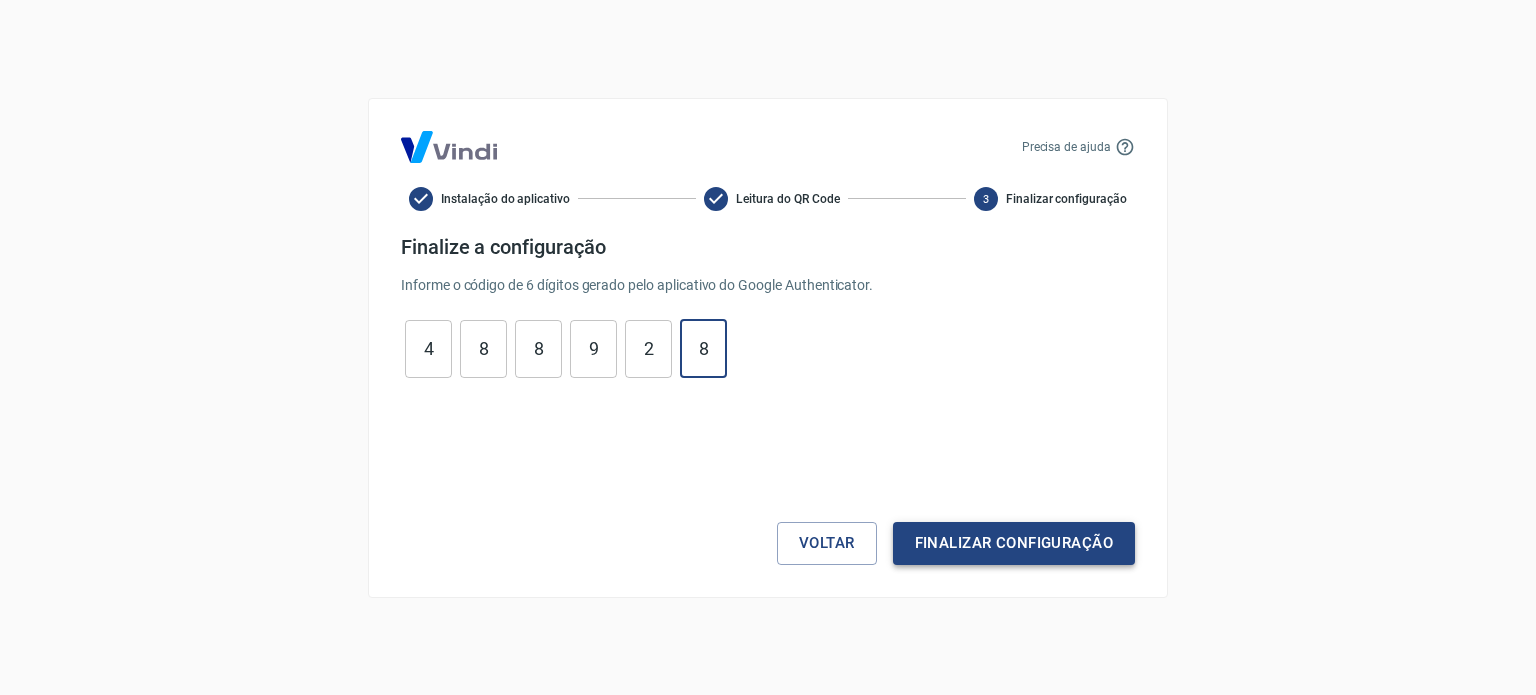 type on "8" 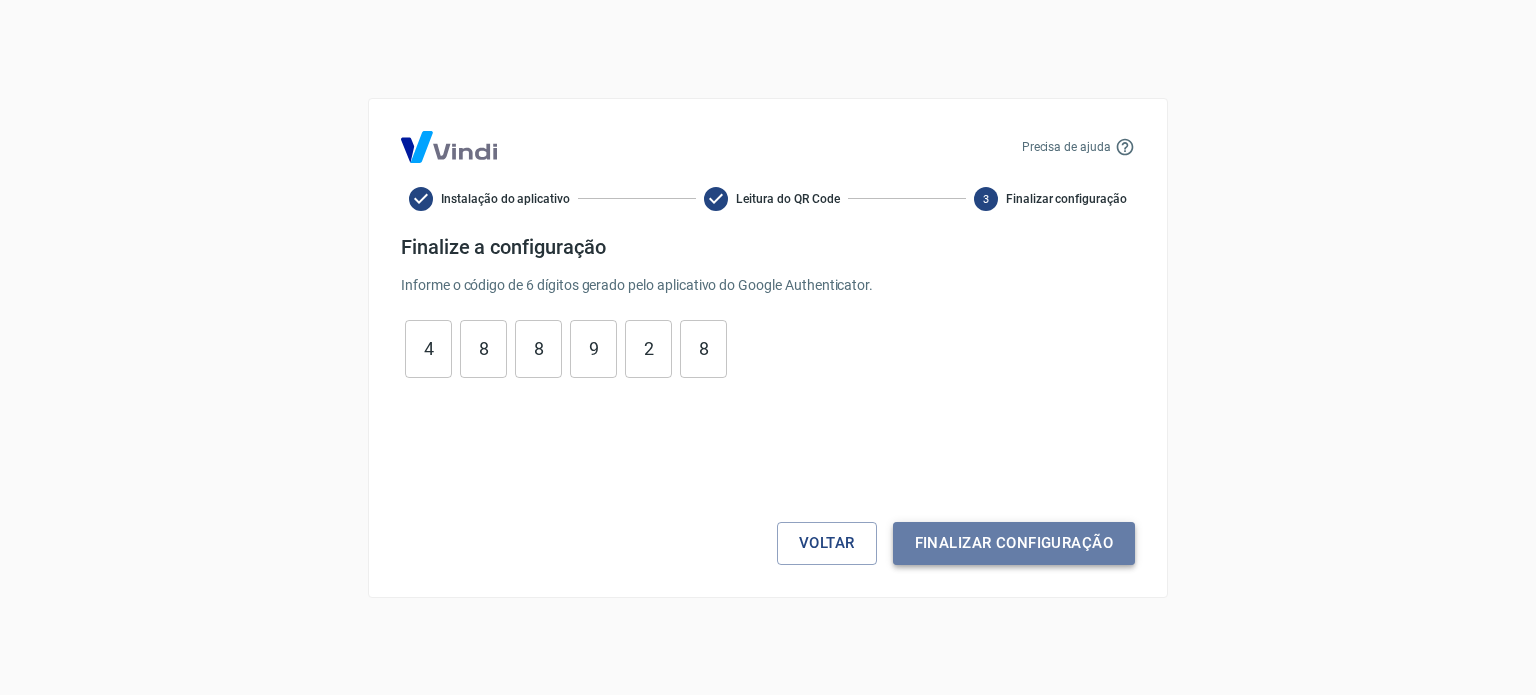 click on "Finalizar configuração" at bounding box center [1014, 543] 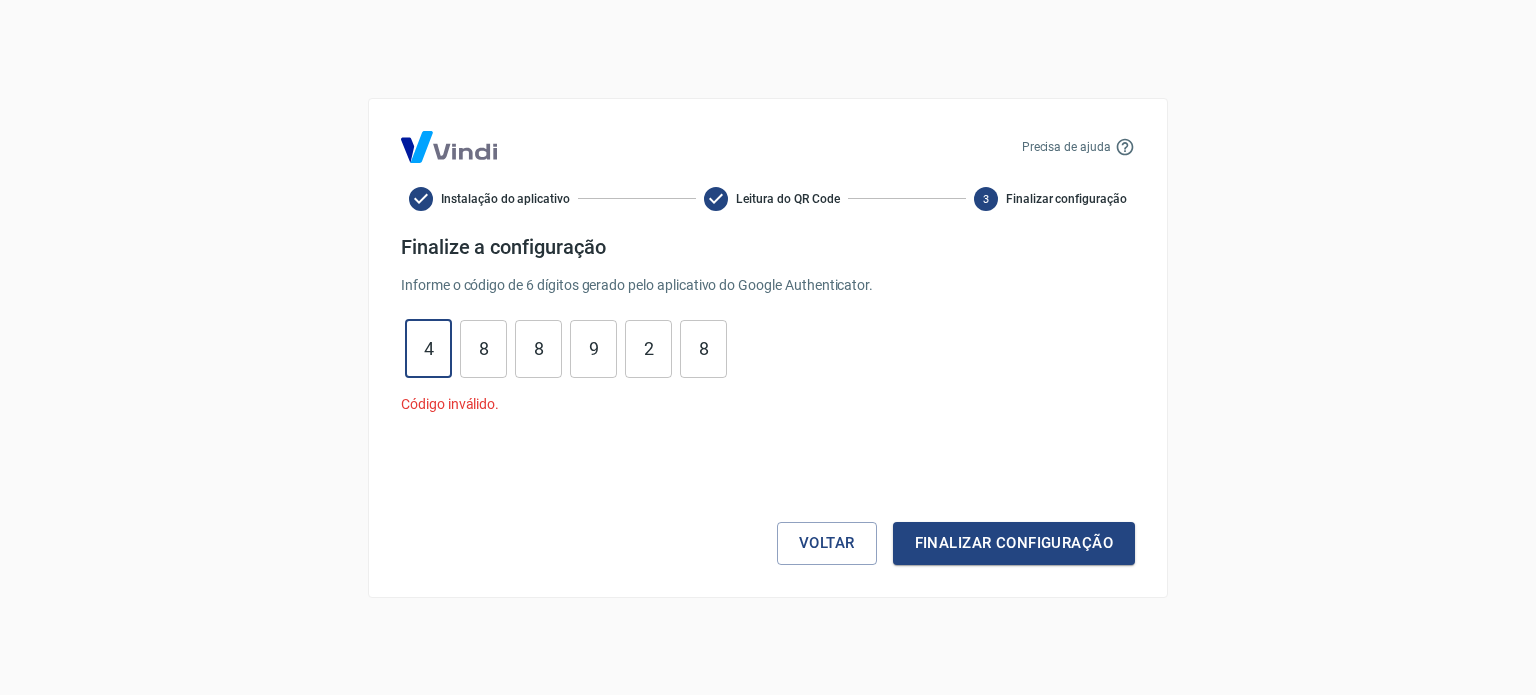 drag, startPoint x: 425, startPoint y: 353, endPoint x: 422, endPoint y: 343, distance: 10.440307 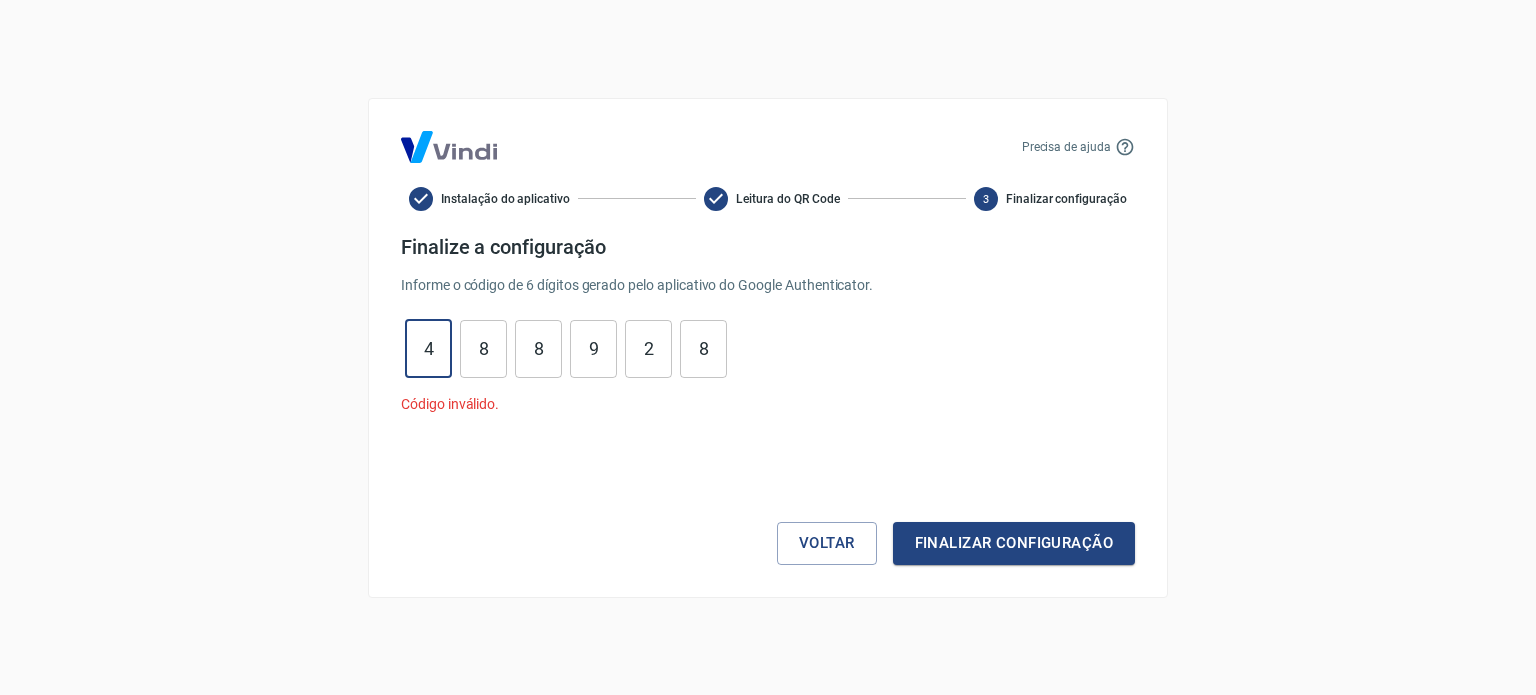 drag, startPoint x: 416, startPoint y: 348, endPoint x: 480, endPoint y: 348, distance: 64 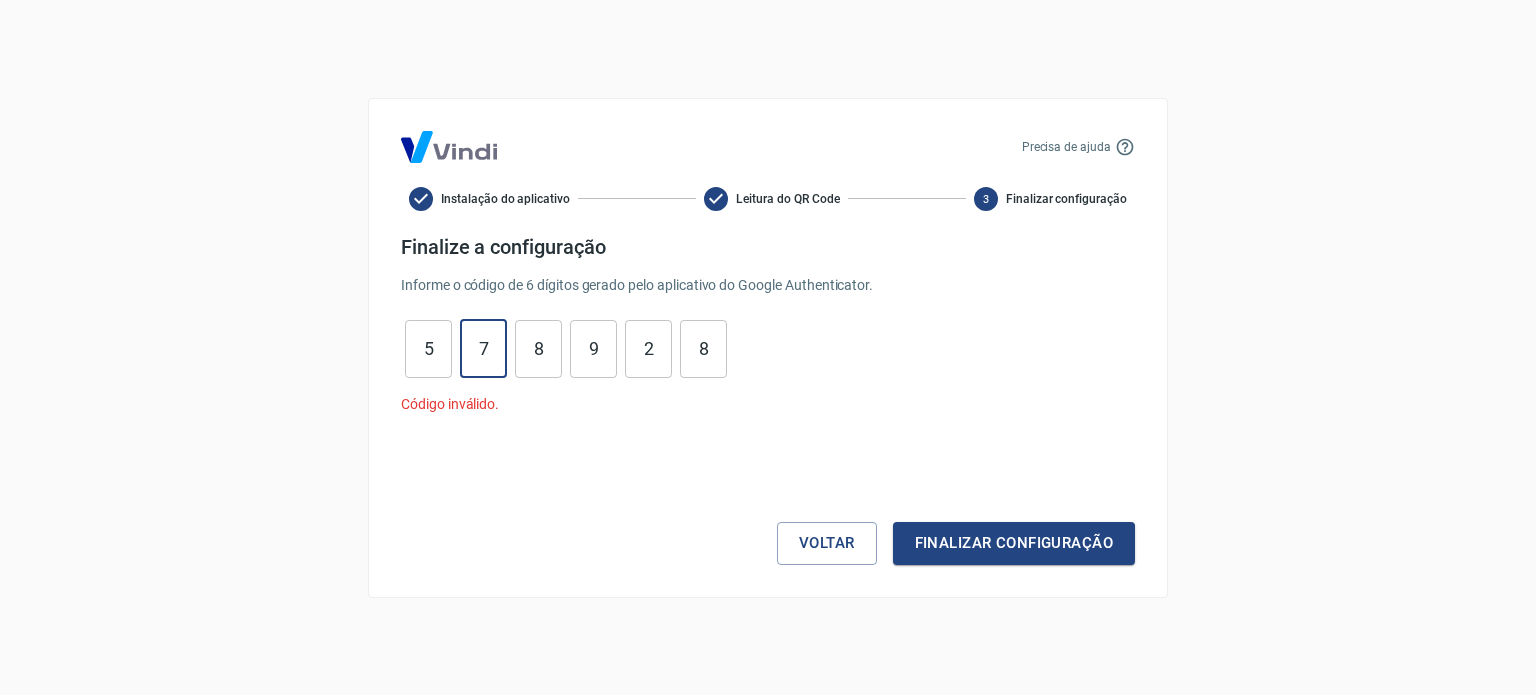 type on "7" 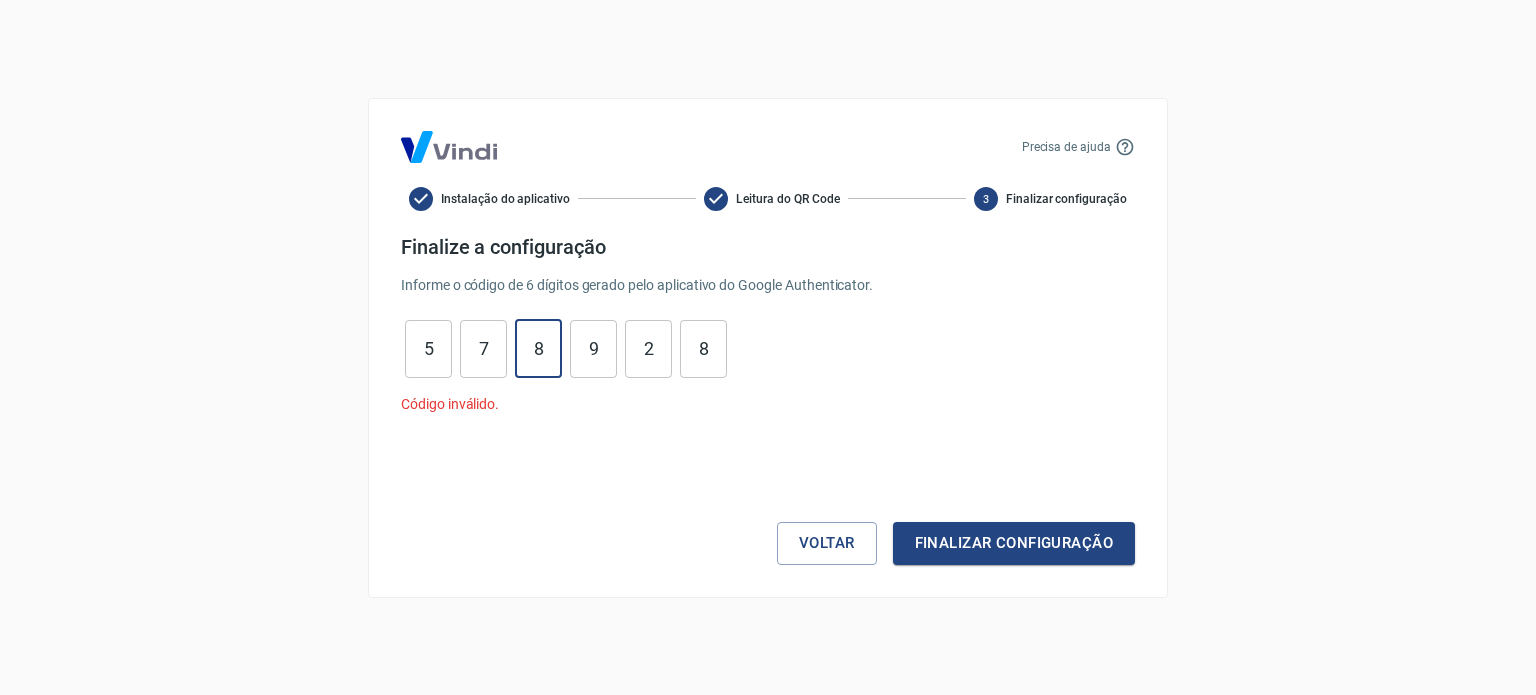 type on "6" 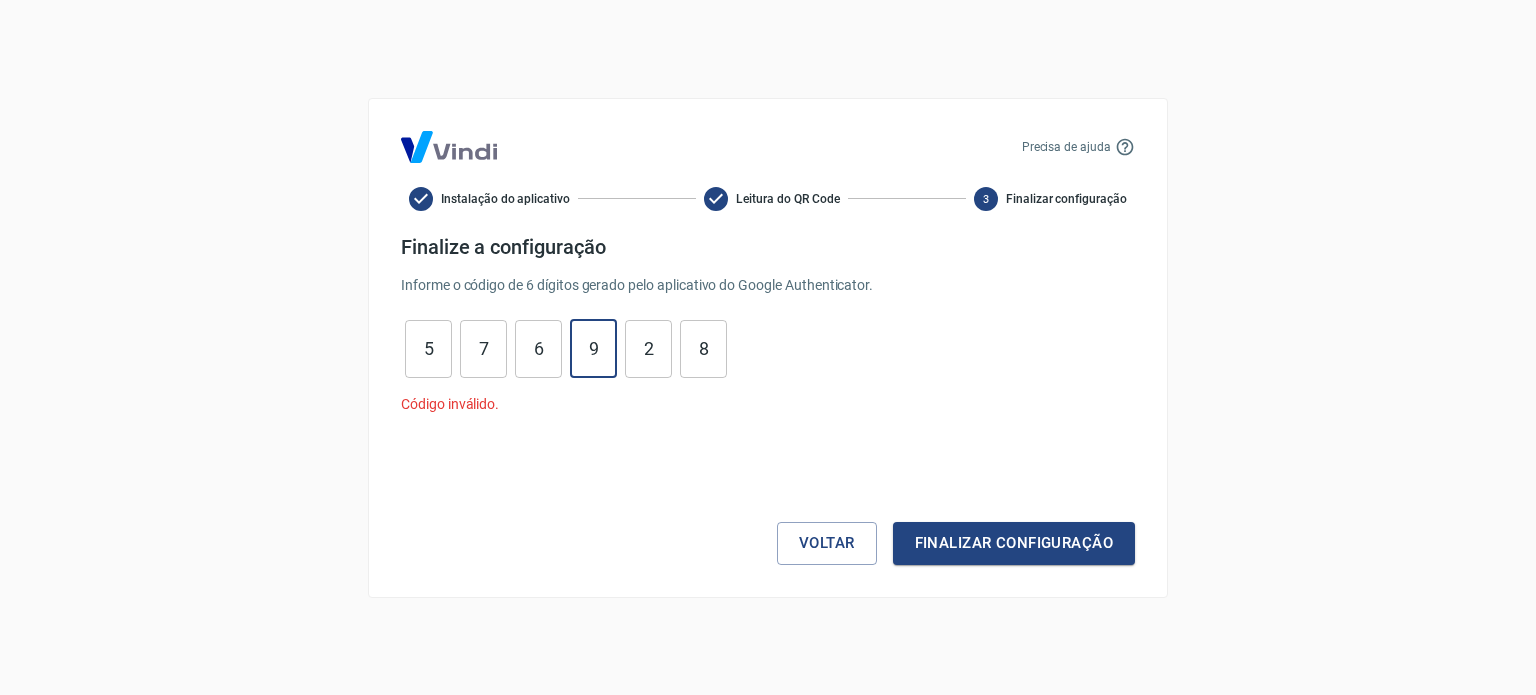 type on "5" 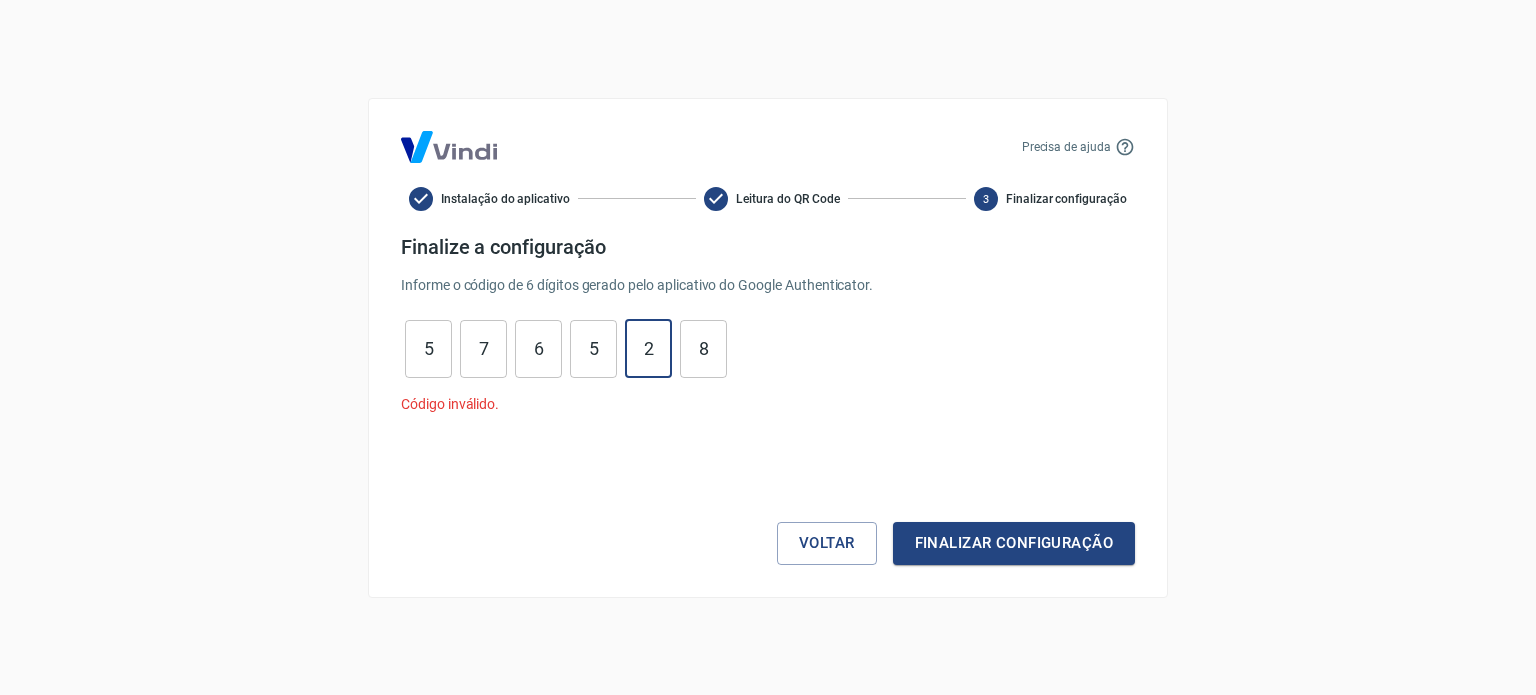 type on "4" 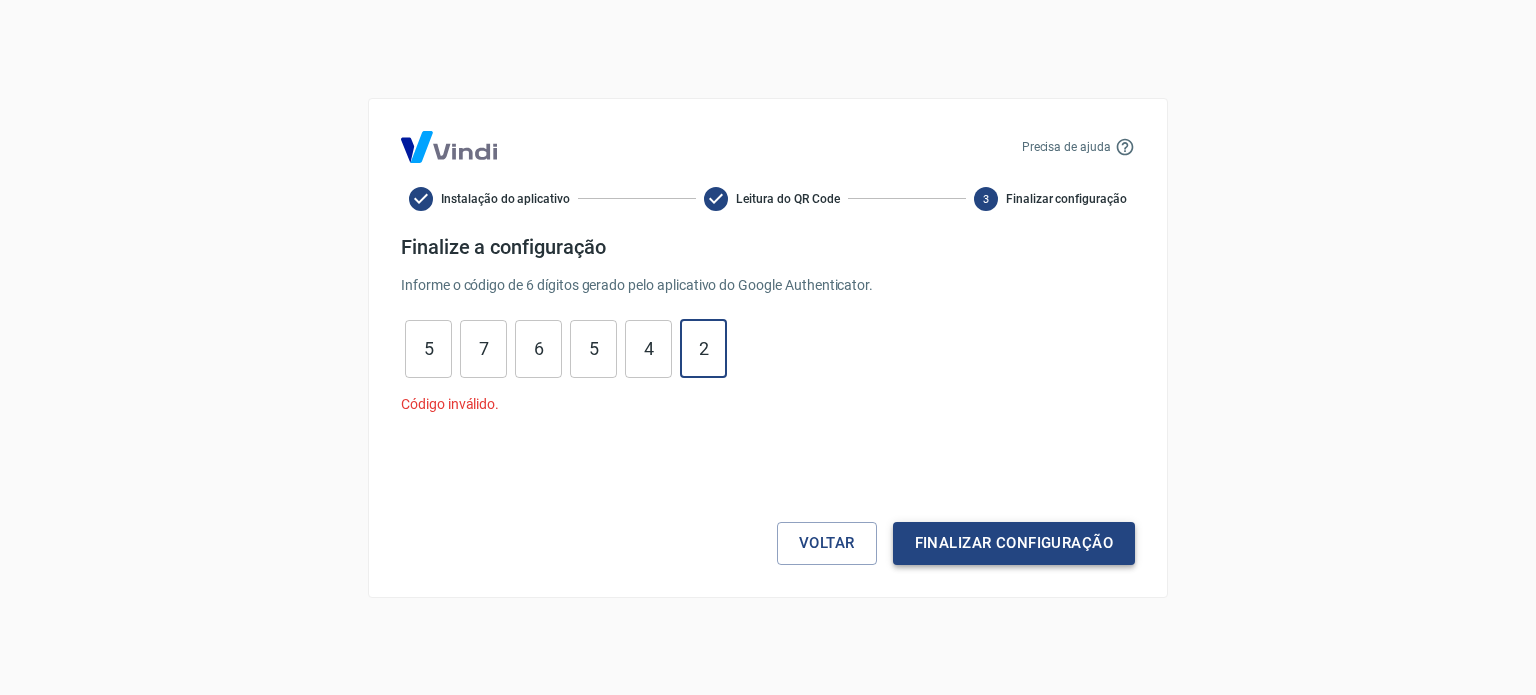 type on "2" 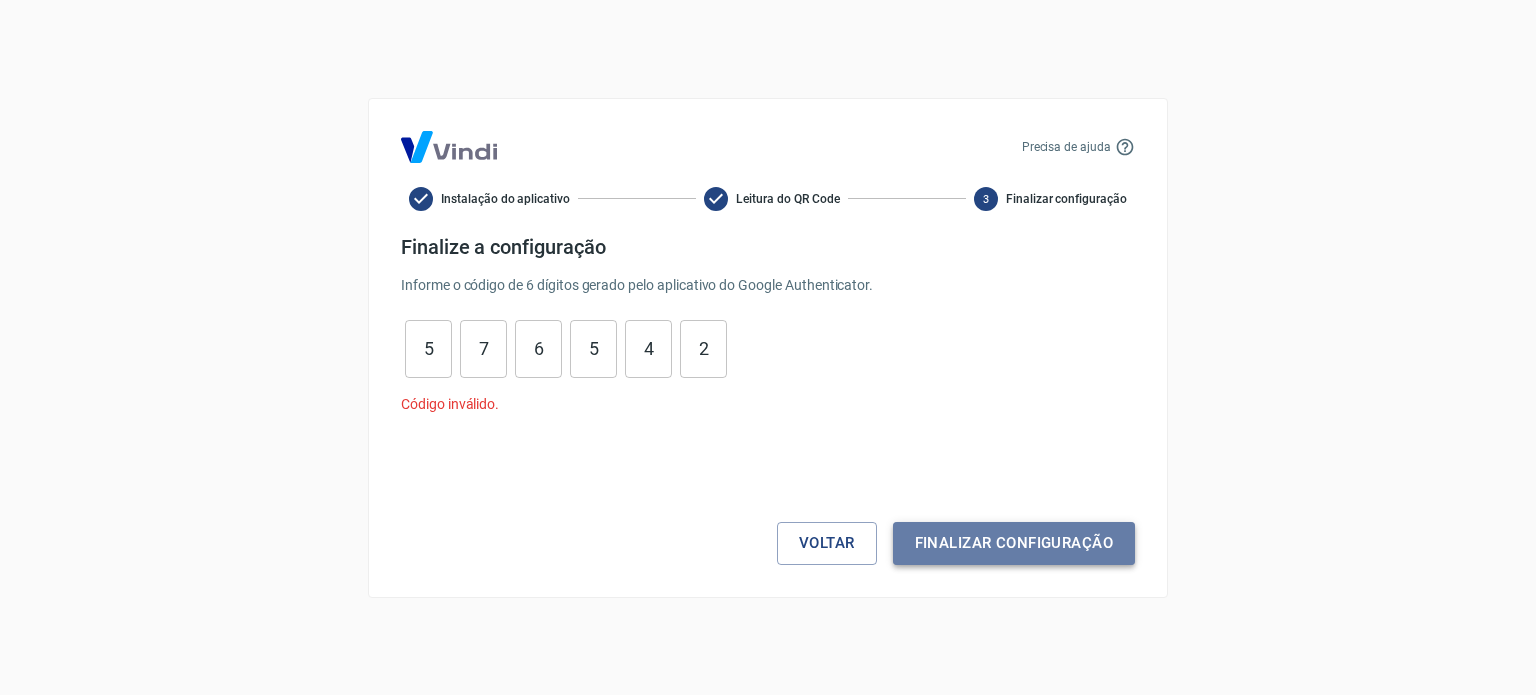 click on "Finalizar configuração" at bounding box center [1014, 543] 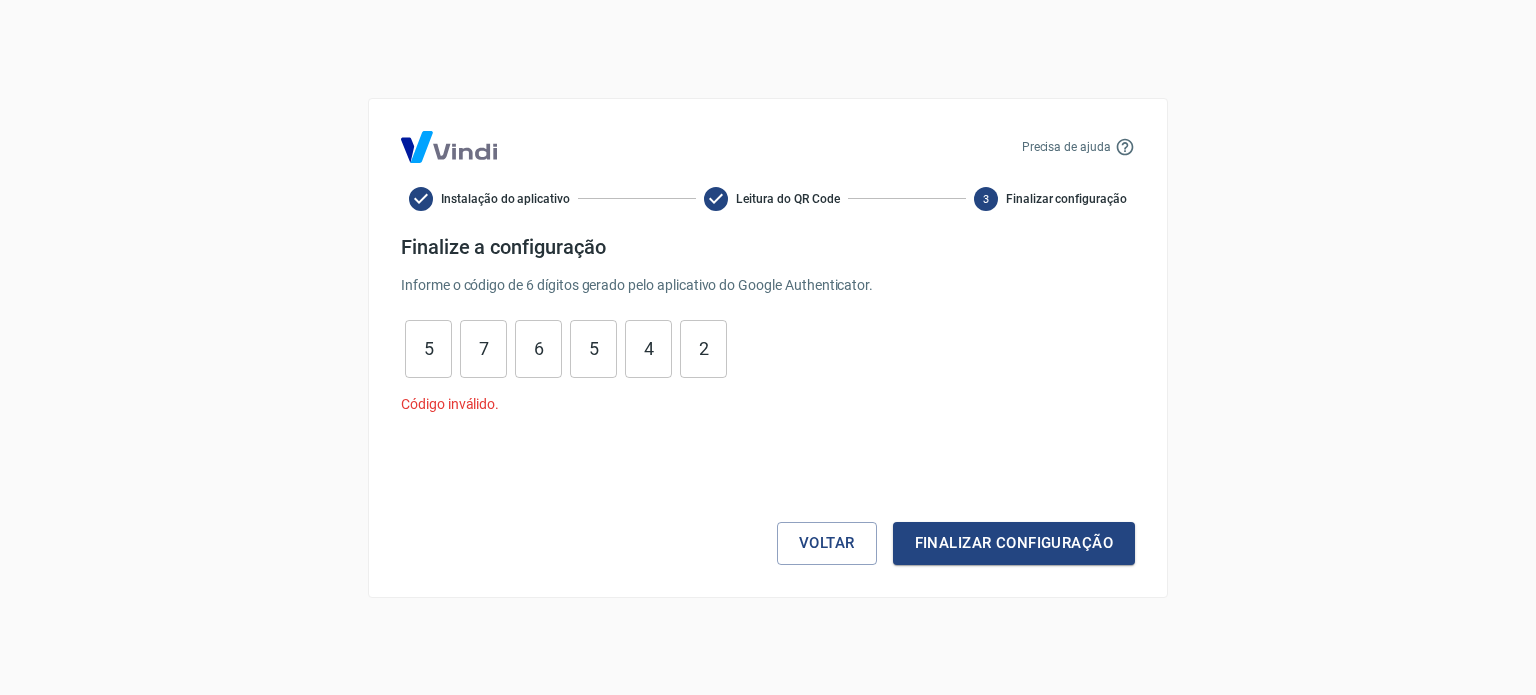 click on "Voltar Finalizar configuração" at bounding box center [768, 502] 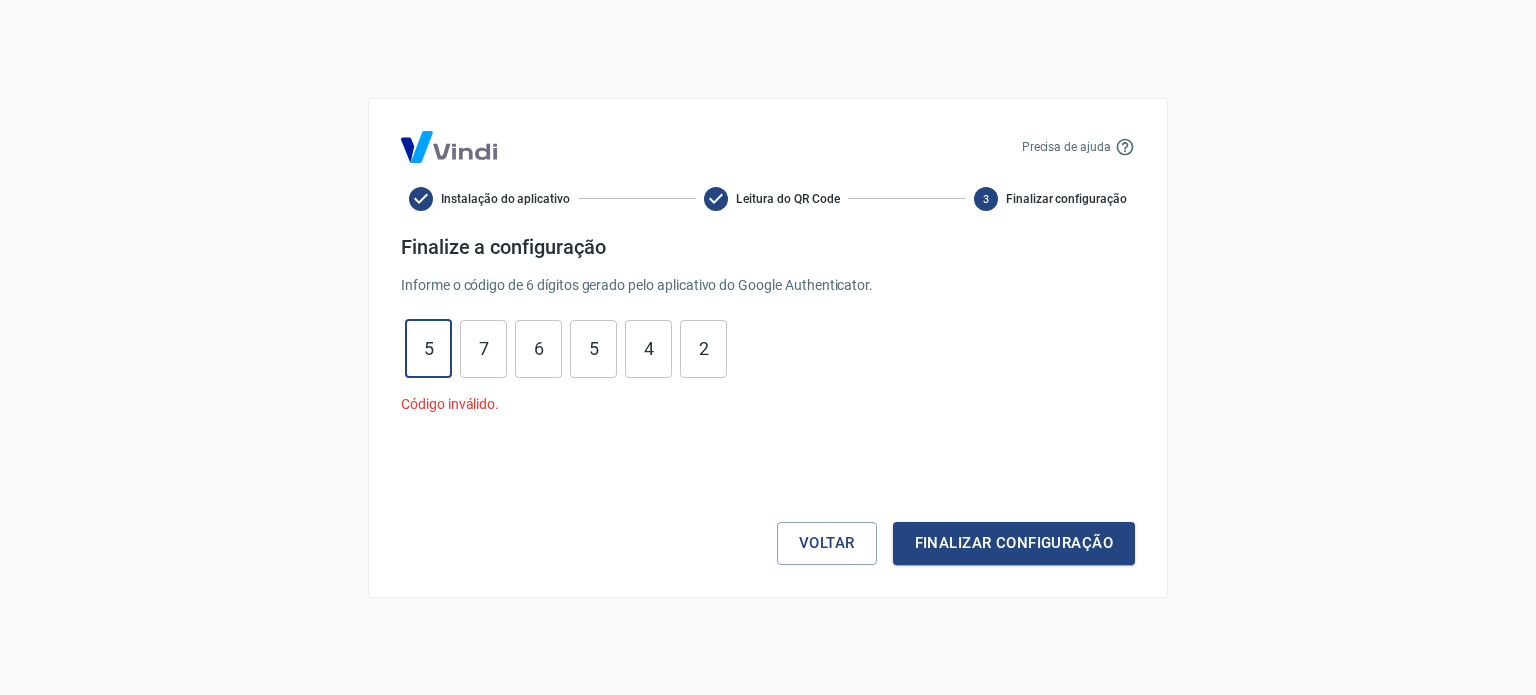 drag, startPoint x: 413, startPoint y: 344, endPoint x: 460, endPoint y: 351, distance: 47.518417 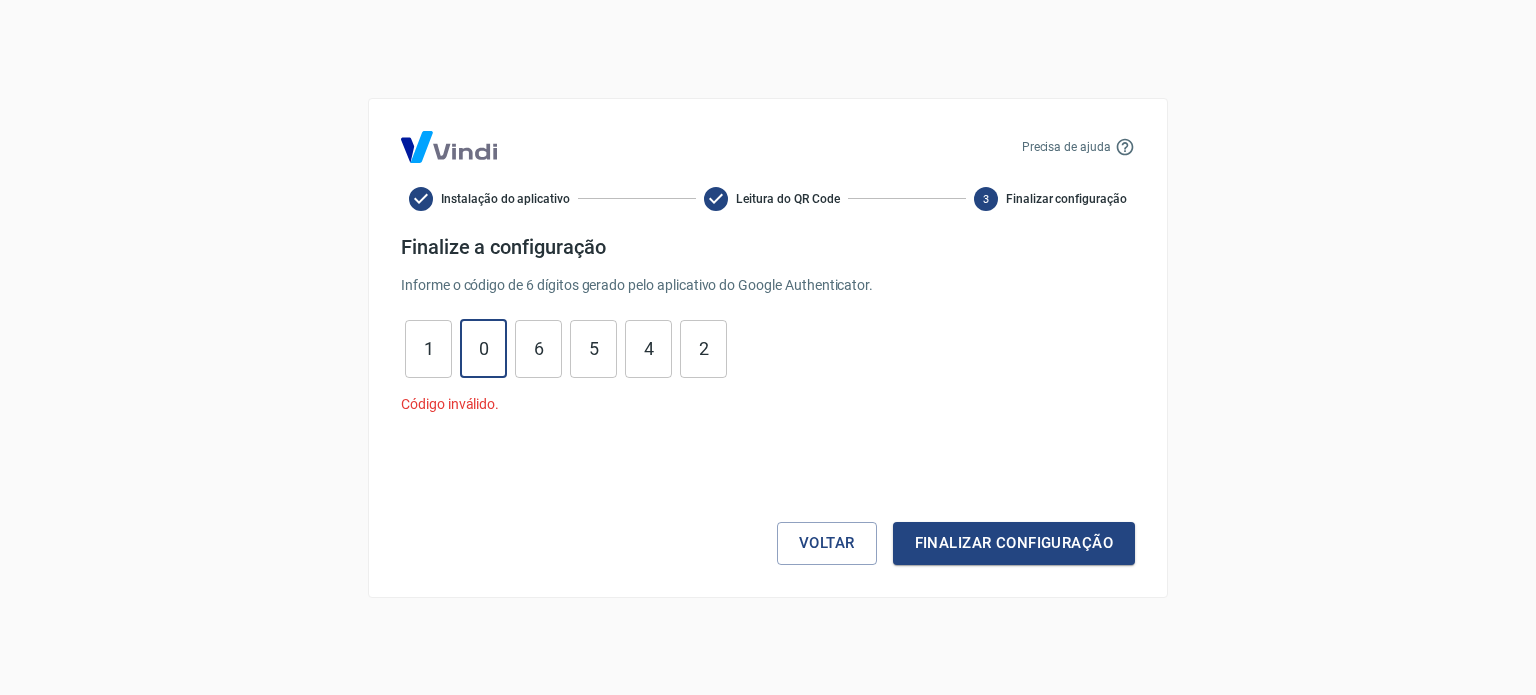 type on "0" 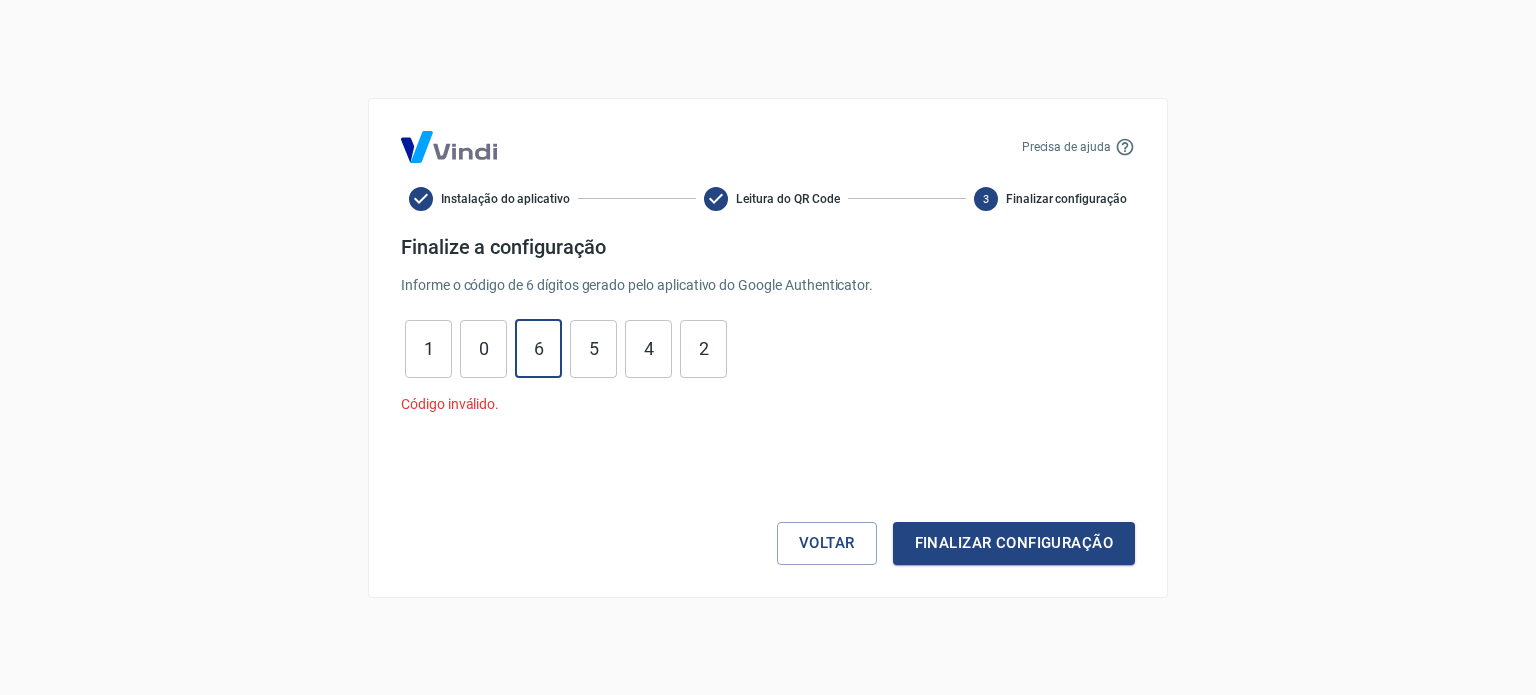 type on "5" 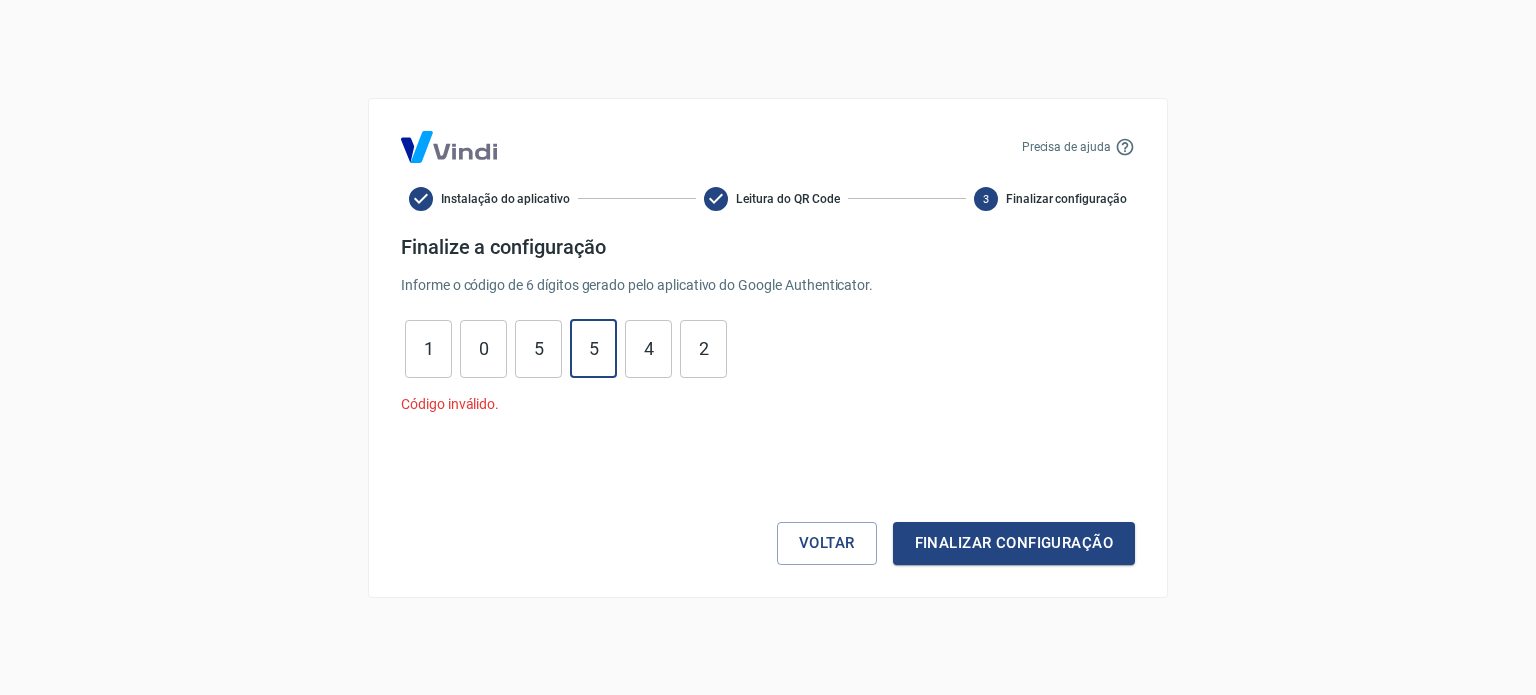 type on "8" 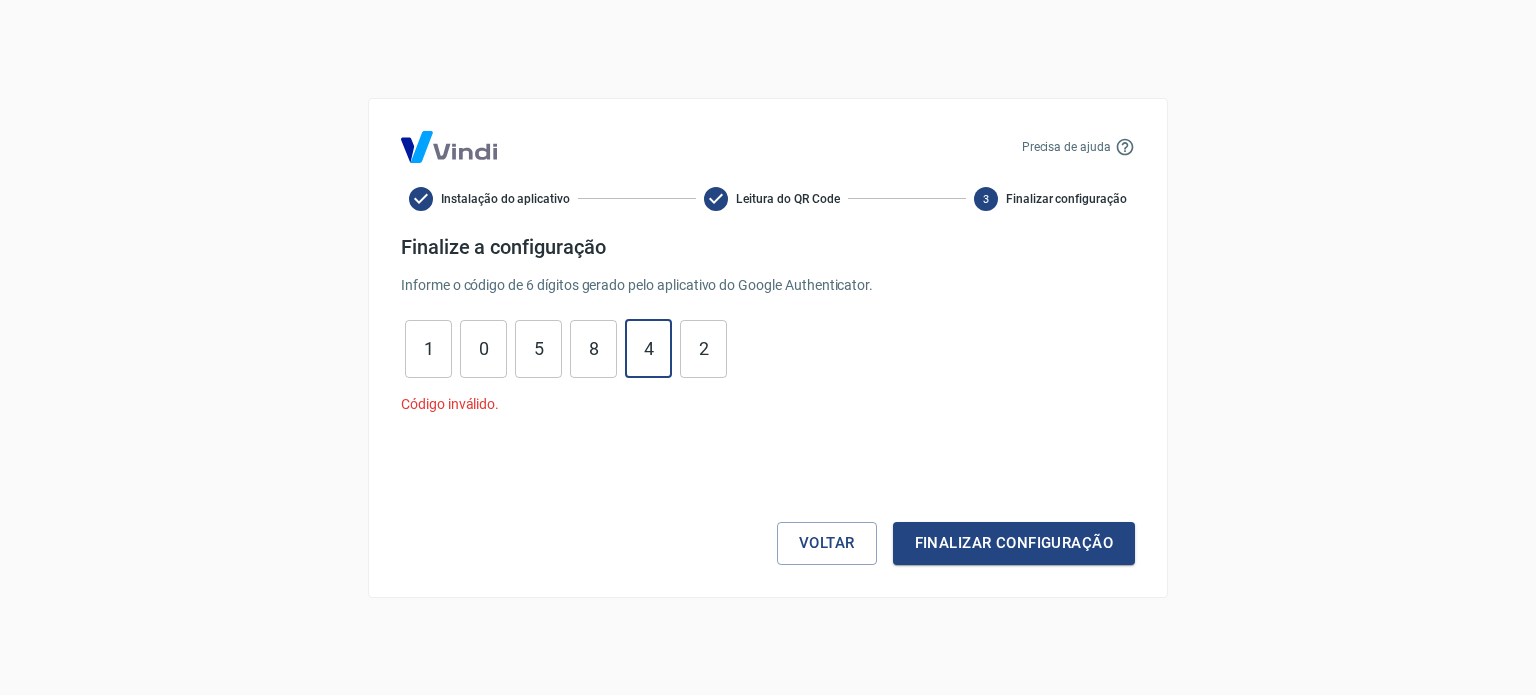 type on "5" 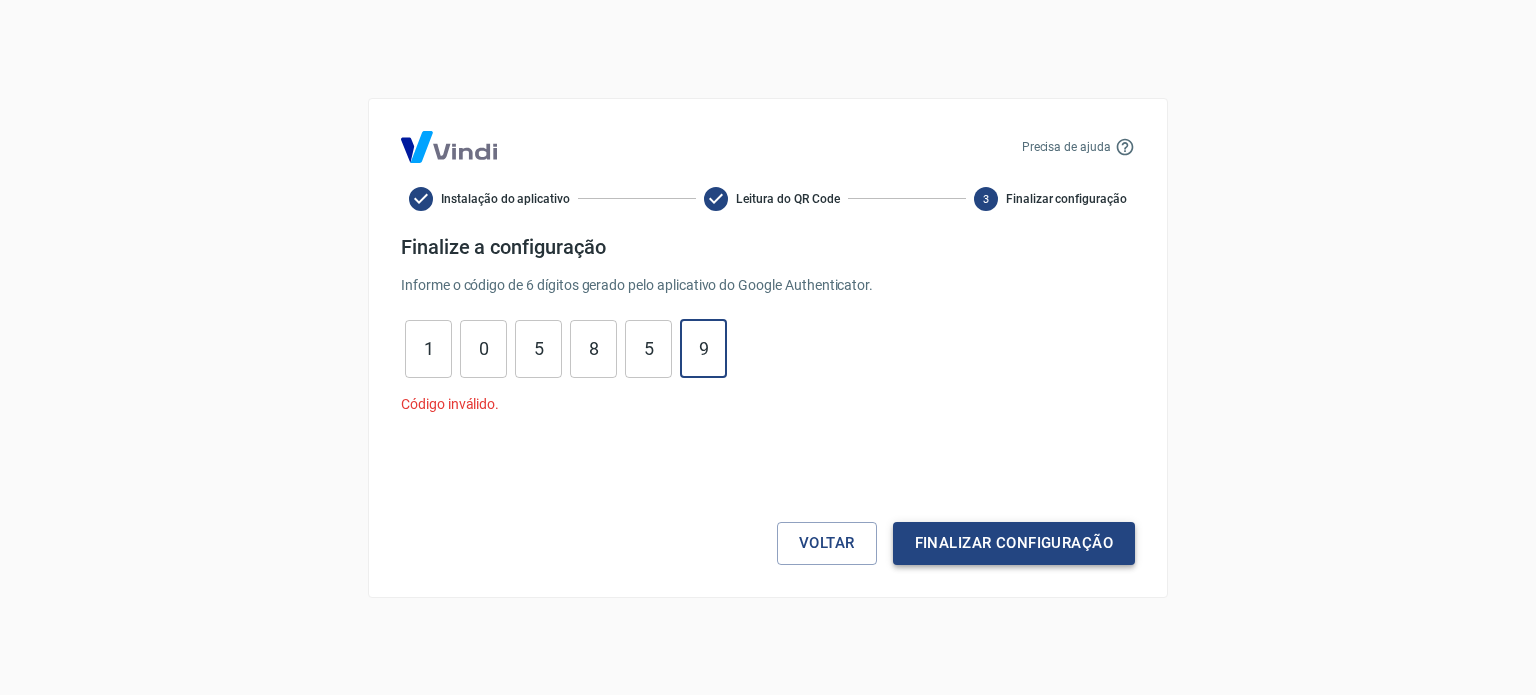 type on "9" 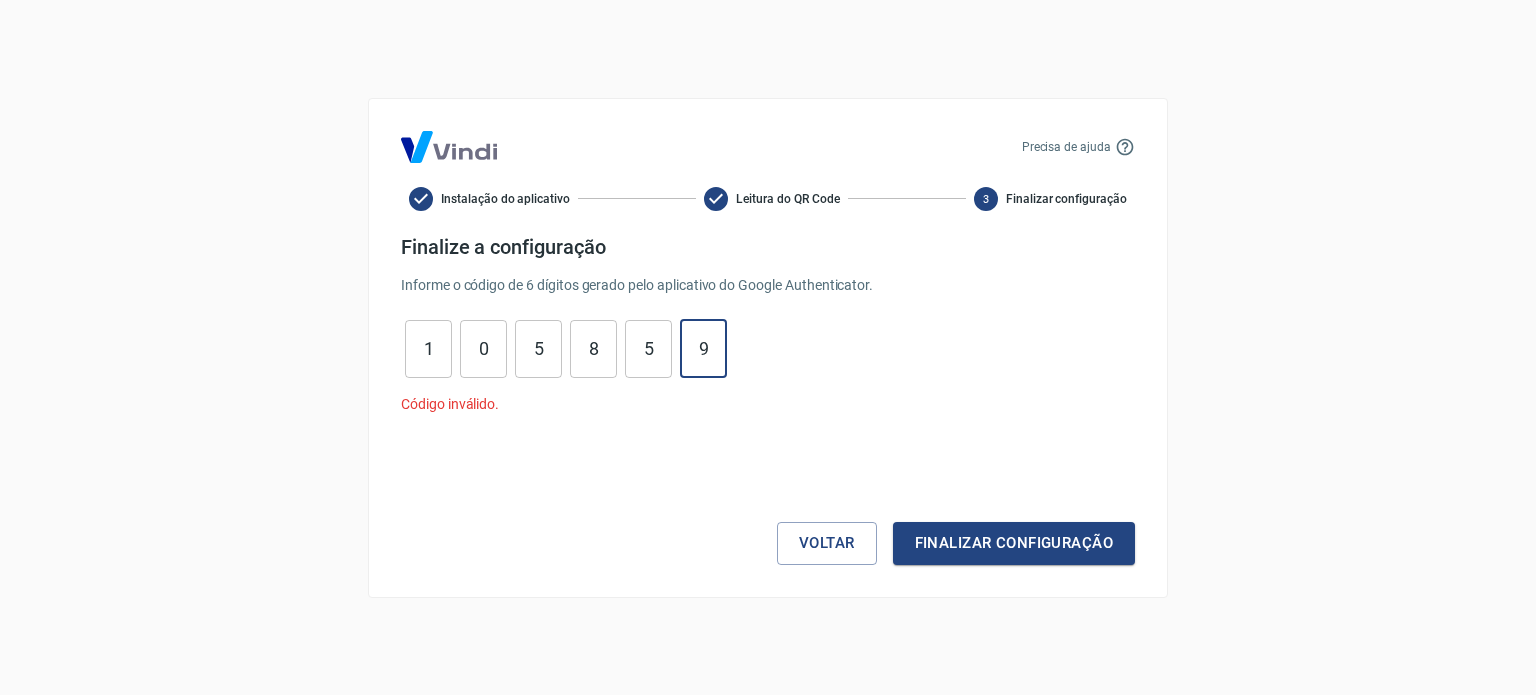 drag, startPoint x: 993, startPoint y: 524, endPoint x: 989, endPoint y: 538, distance: 14.56022 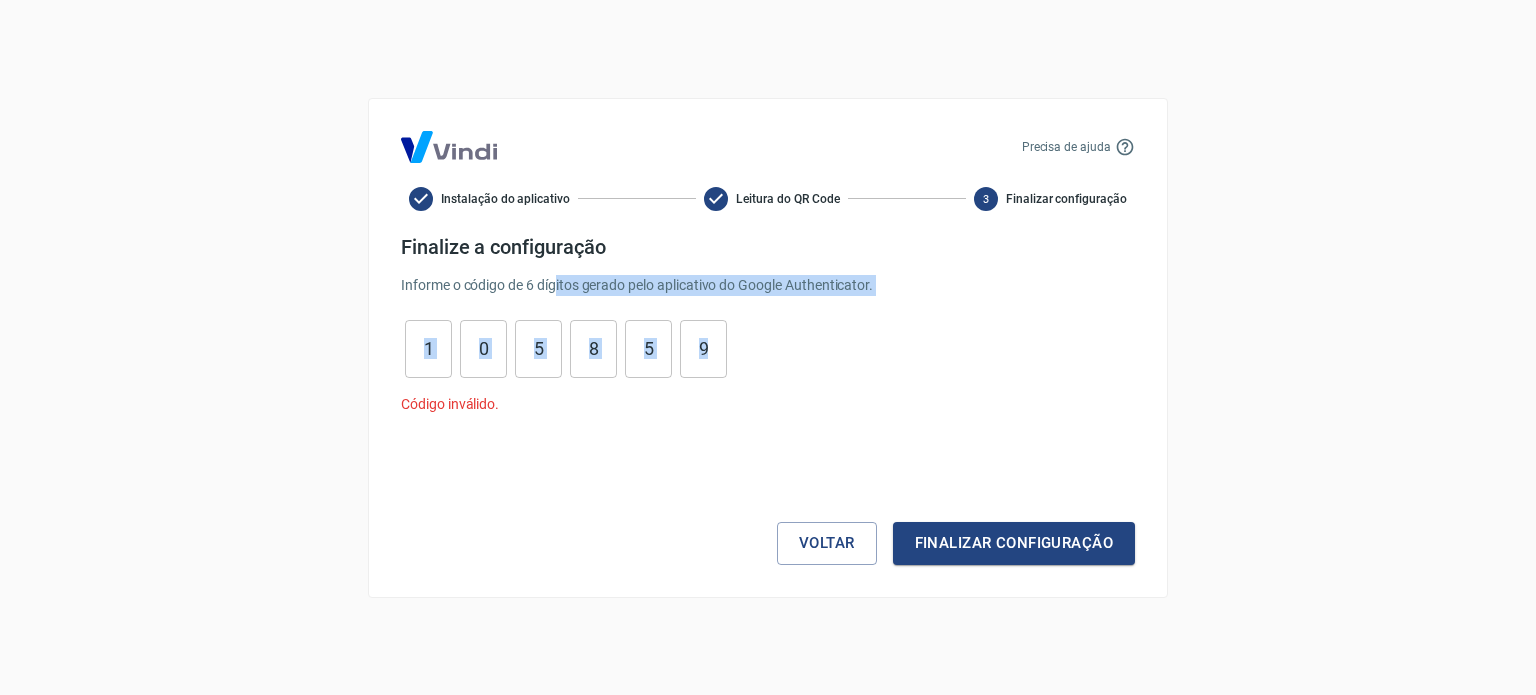 drag, startPoint x: 842, startPoint y: 357, endPoint x: 558, endPoint y: 294, distance: 290.90378 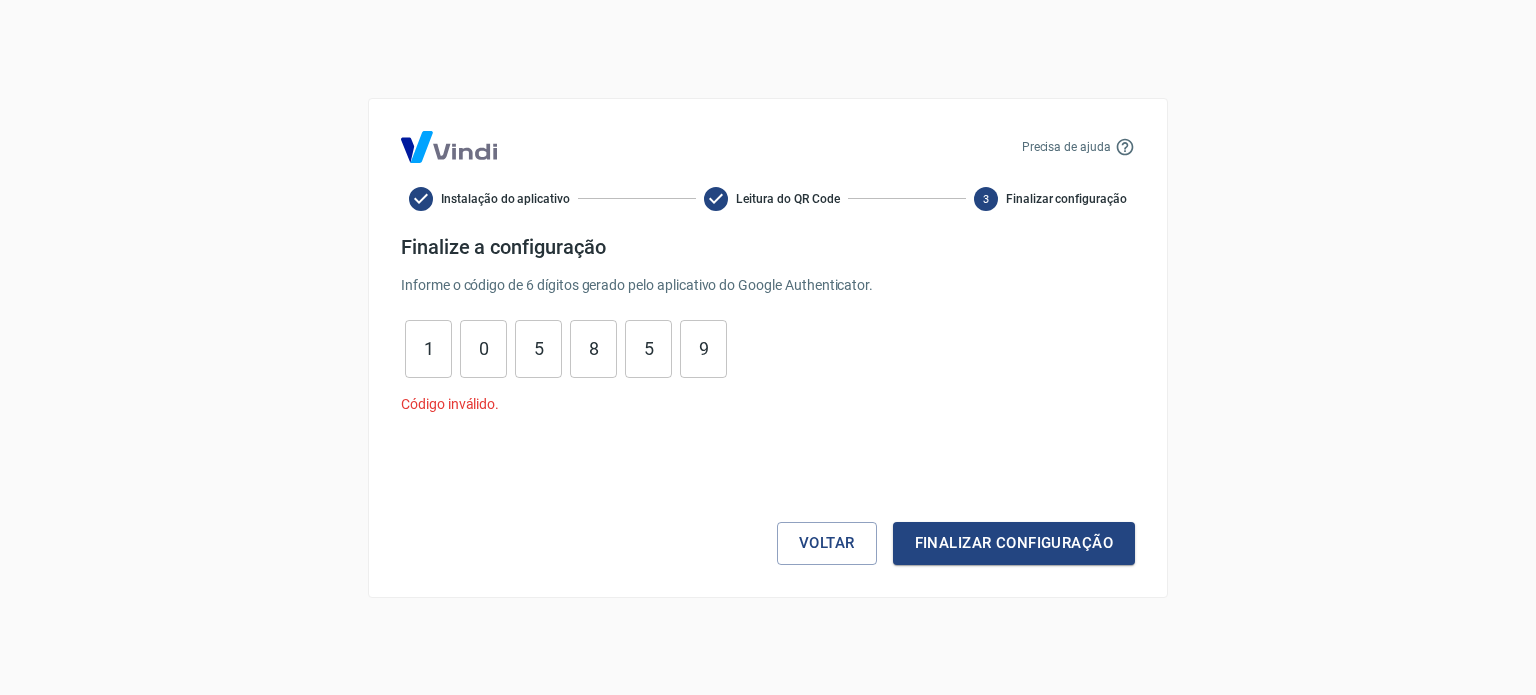 click on "[NUMBER] [NUMBER] [NUMBER] [NUMBER] [NUMBER] [NUMBER] Código inválido." at bounding box center (768, 367) 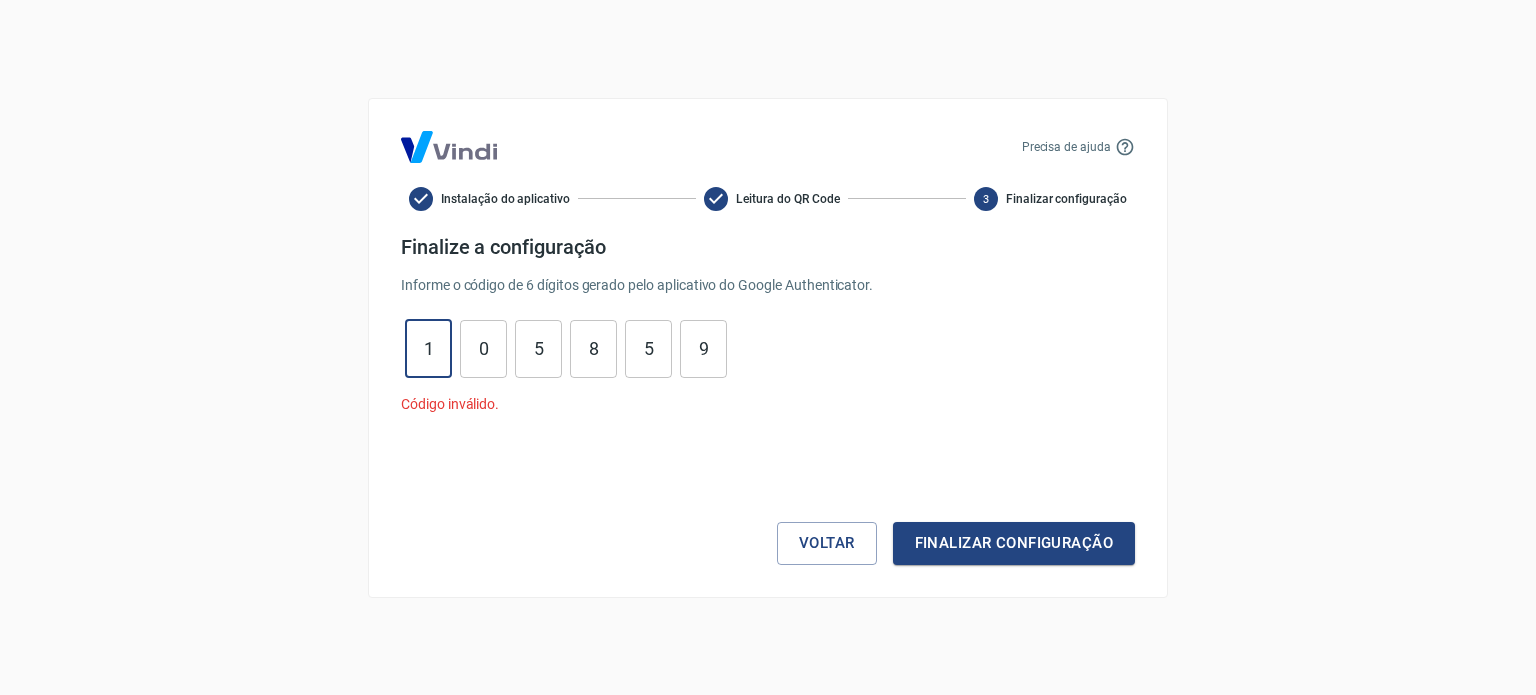drag, startPoint x: 432, startPoint y: 343, endPoint x: 258, endPoint y: 357, distance: 174.56232 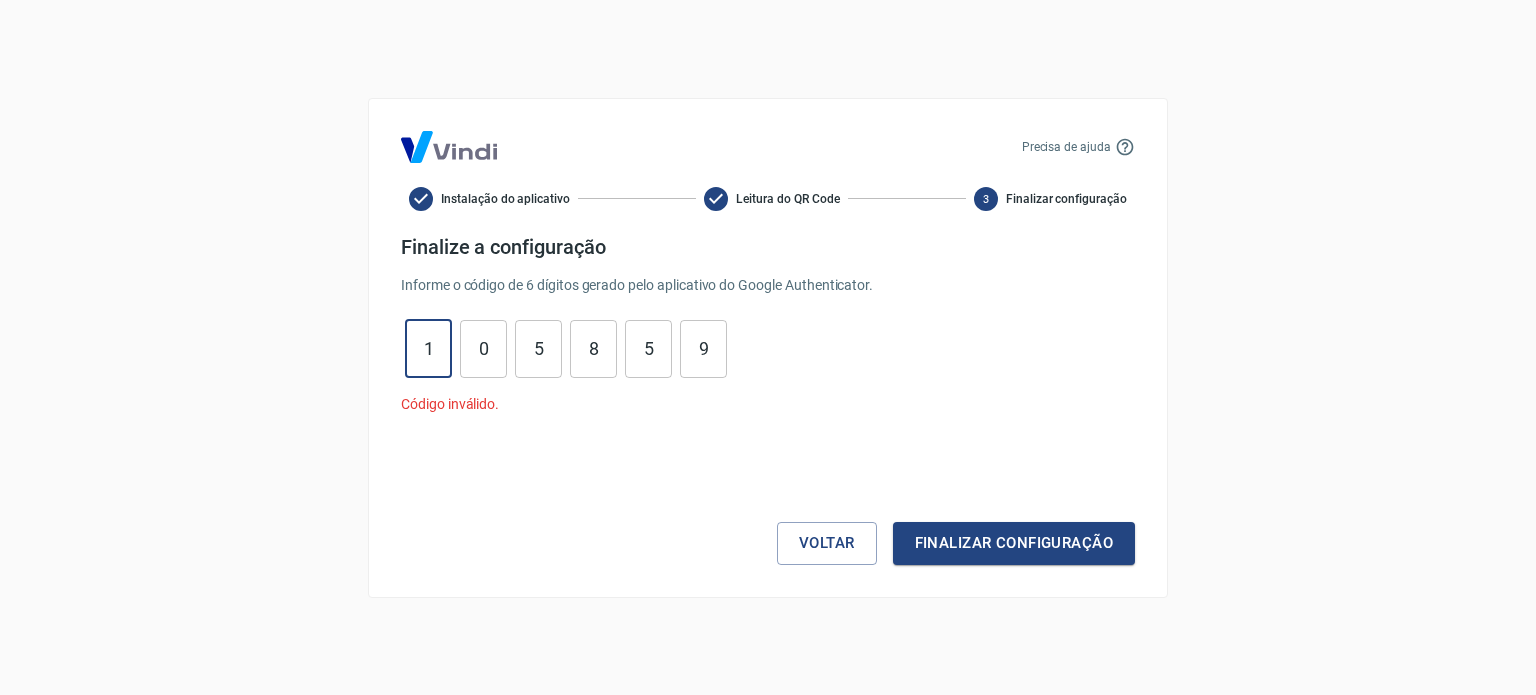 type on "2" 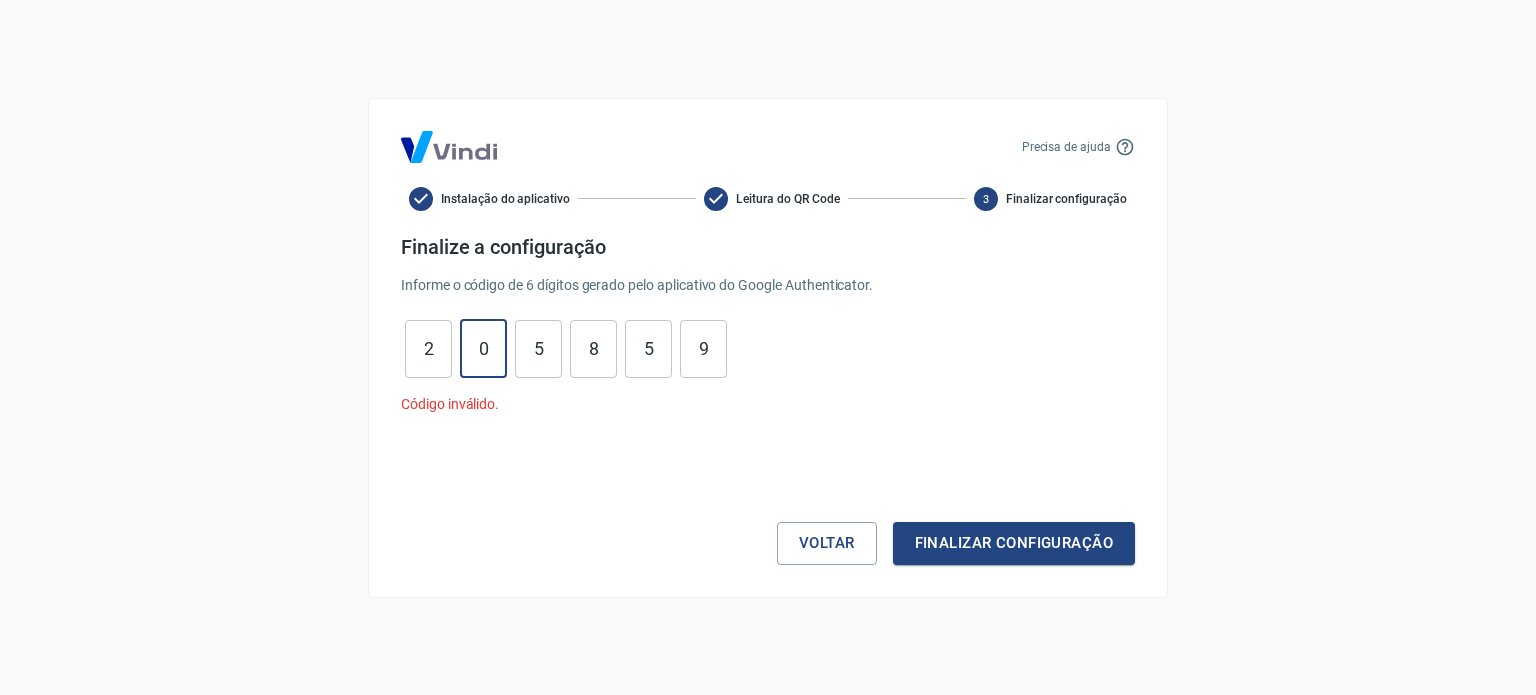 type on "8" 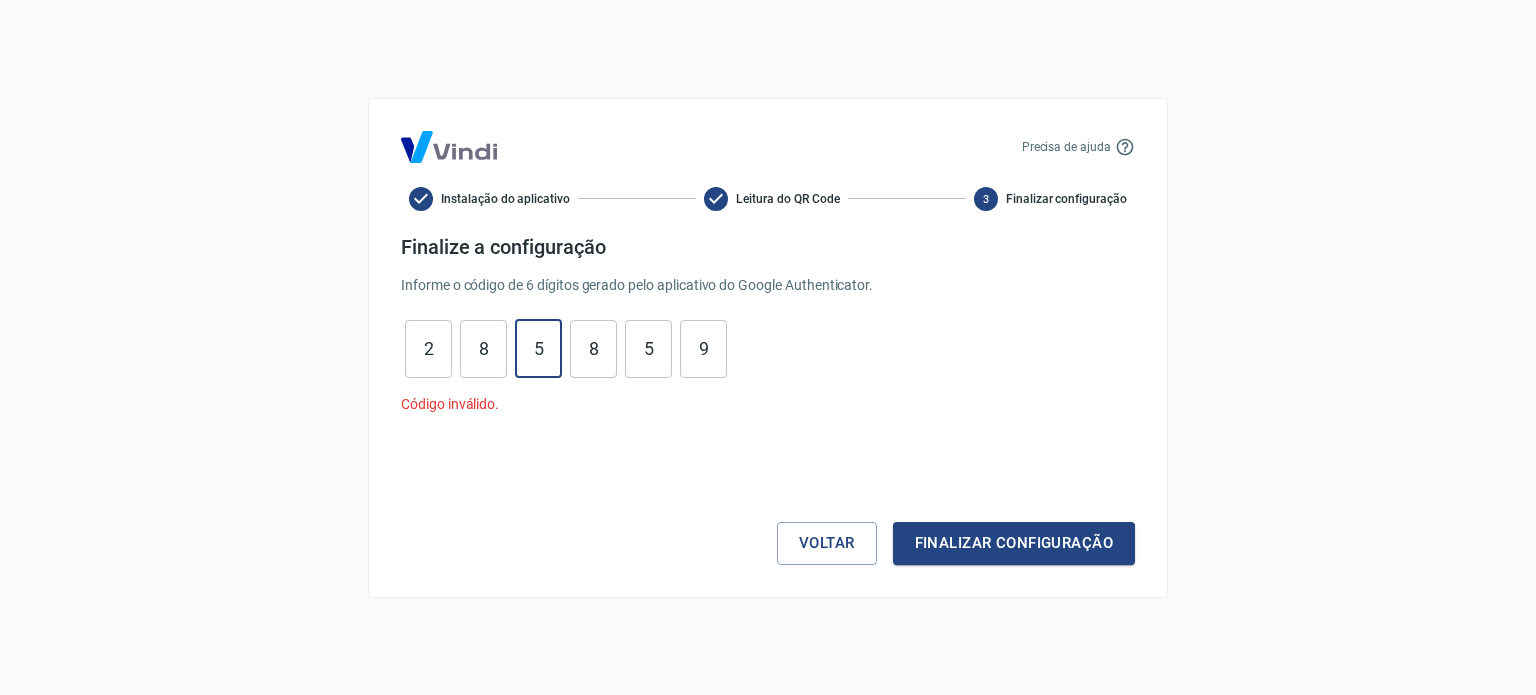 type on "1" 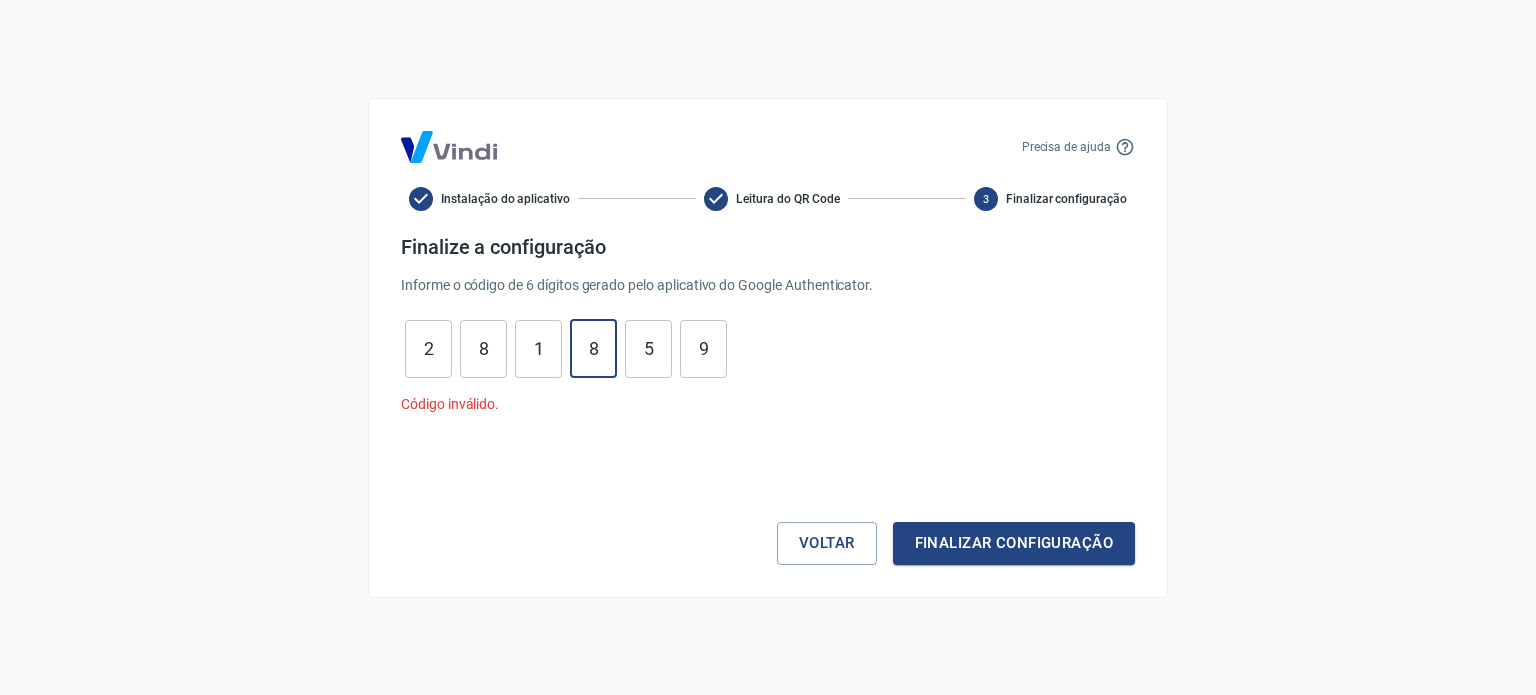 type on "3" 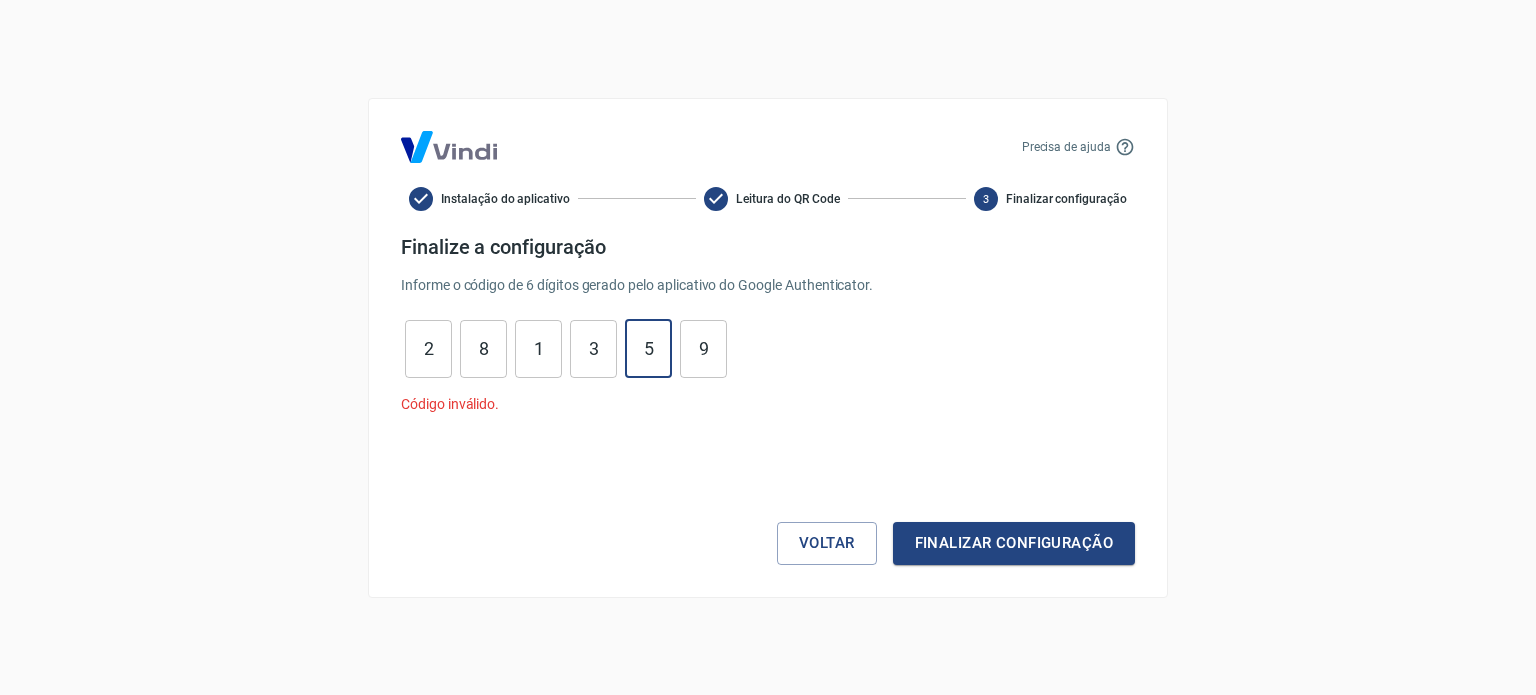 type on "0" 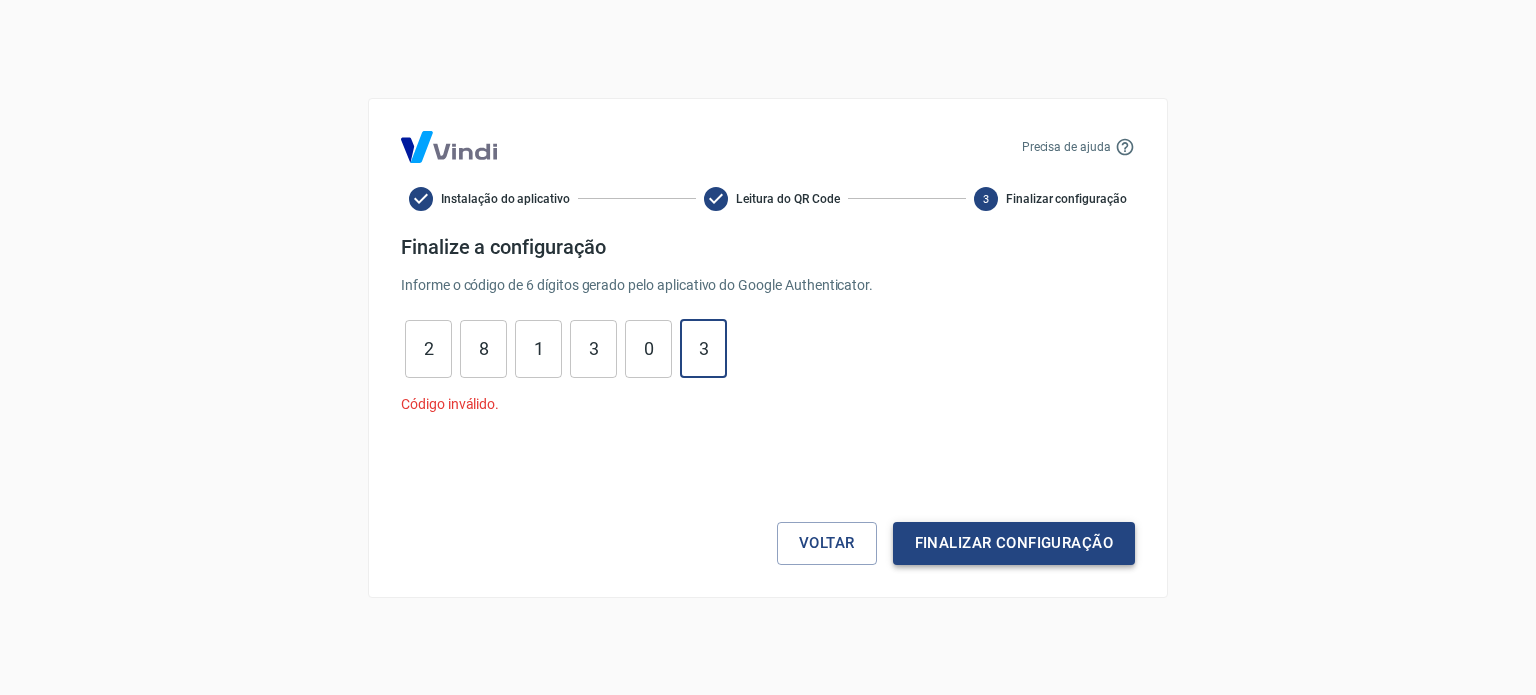 type on "3" 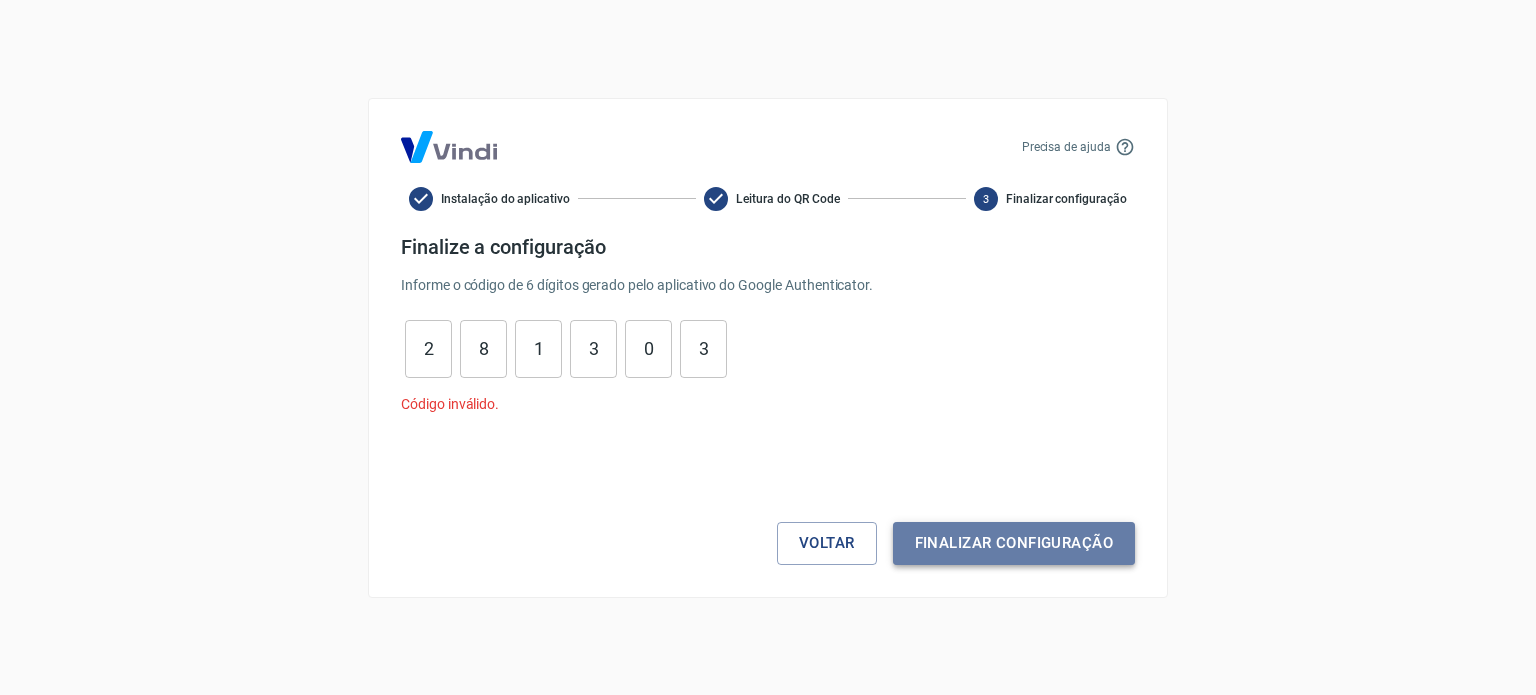 click on "Finalizar configuração" at bounding box center [1014, 543] 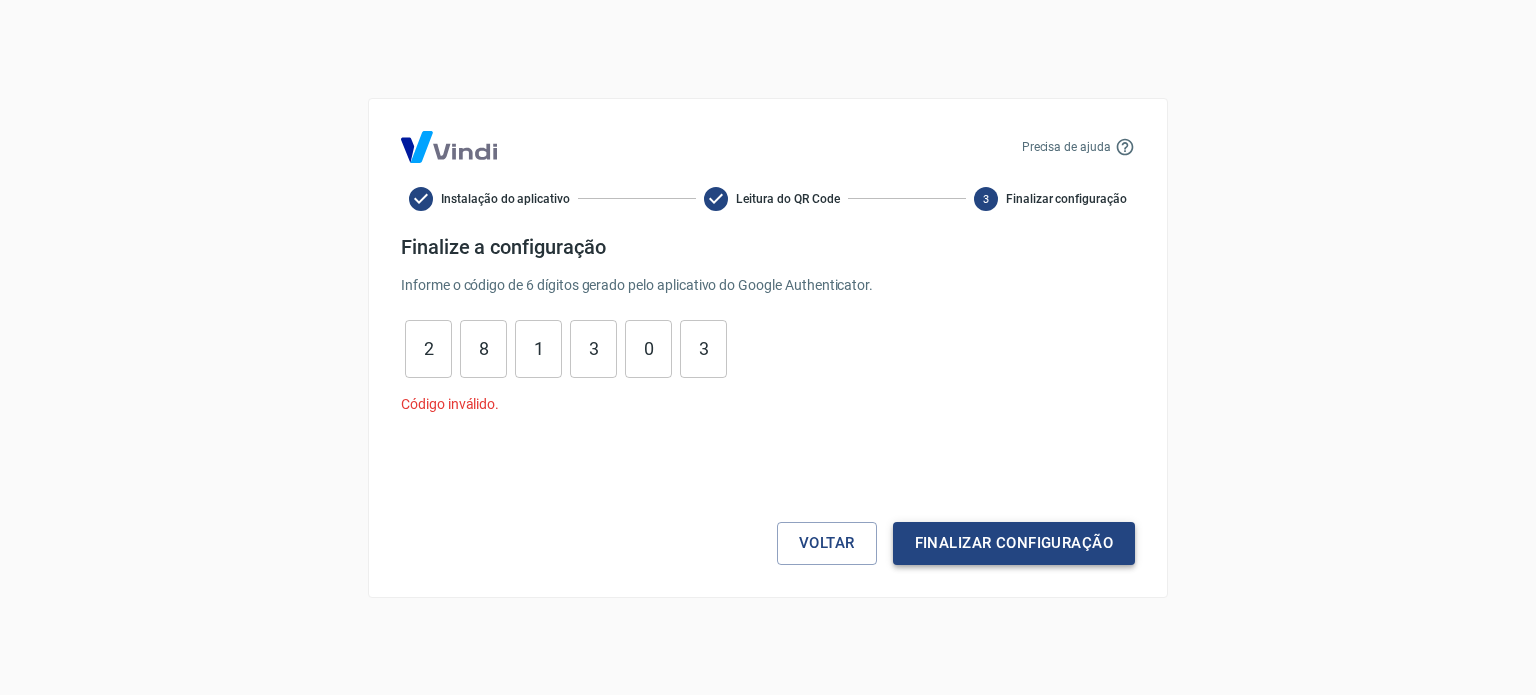 click on "Finalizar configuração" at bounding box center [1014, 543] 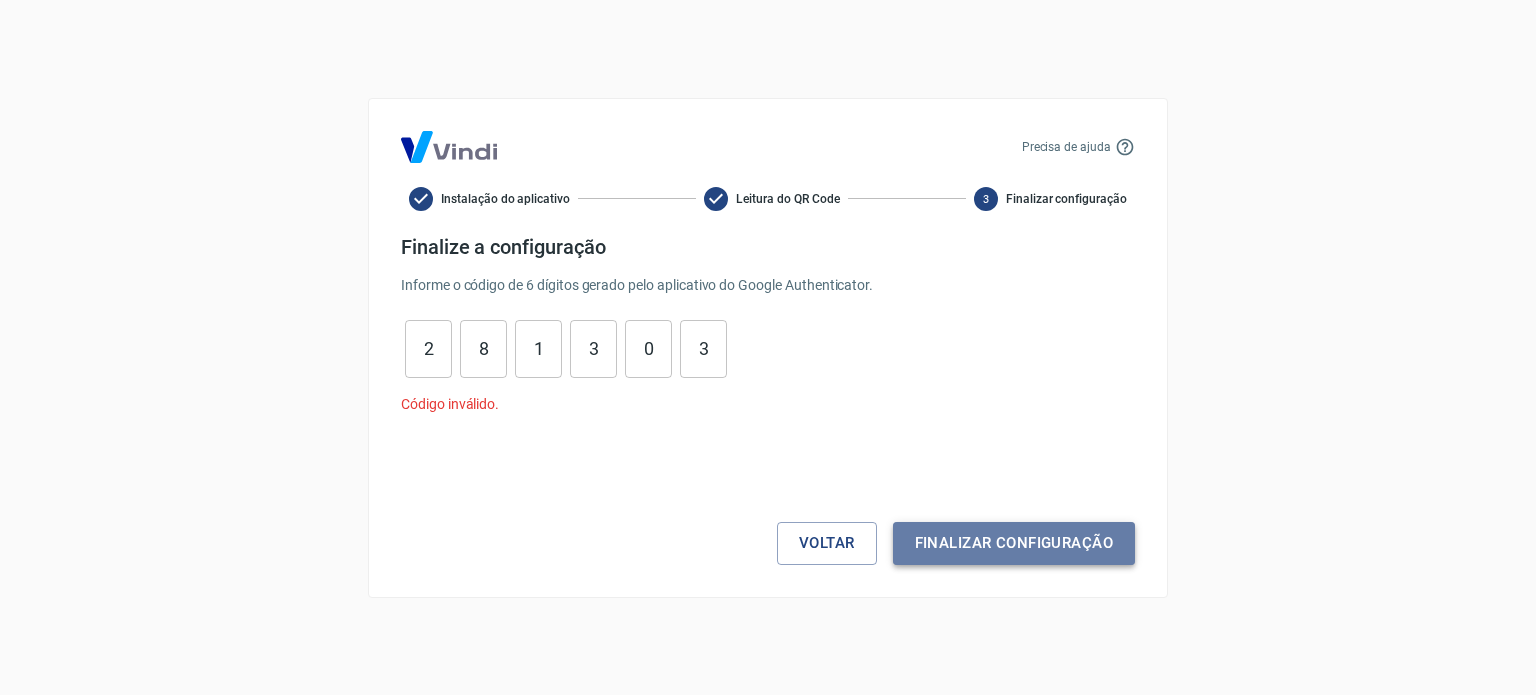 click on "Finalizar configuração" at bounding box center (1014, 543) 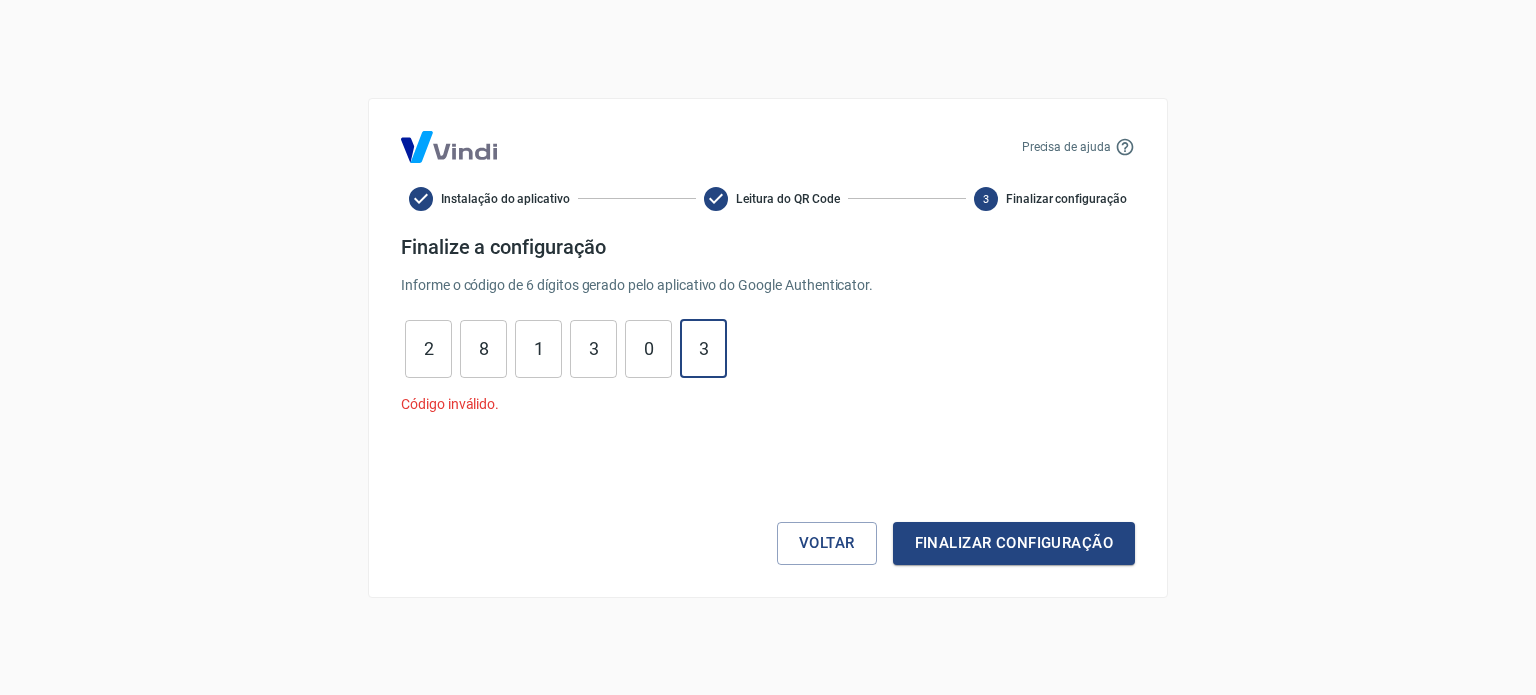 drag, startPoint x: 724, startPoint y: 345, endPoint x: 88, endPoint y: 430, distance: 641.6549 